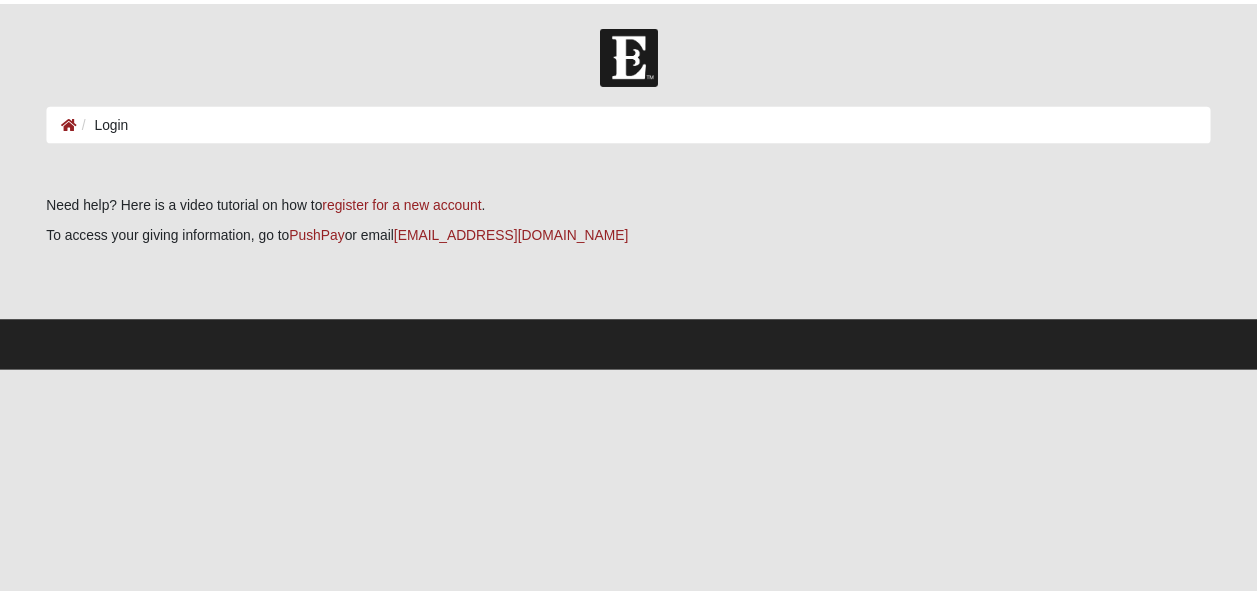 scroll, scrollTop: 0, scrollLeft: 0, axis: both 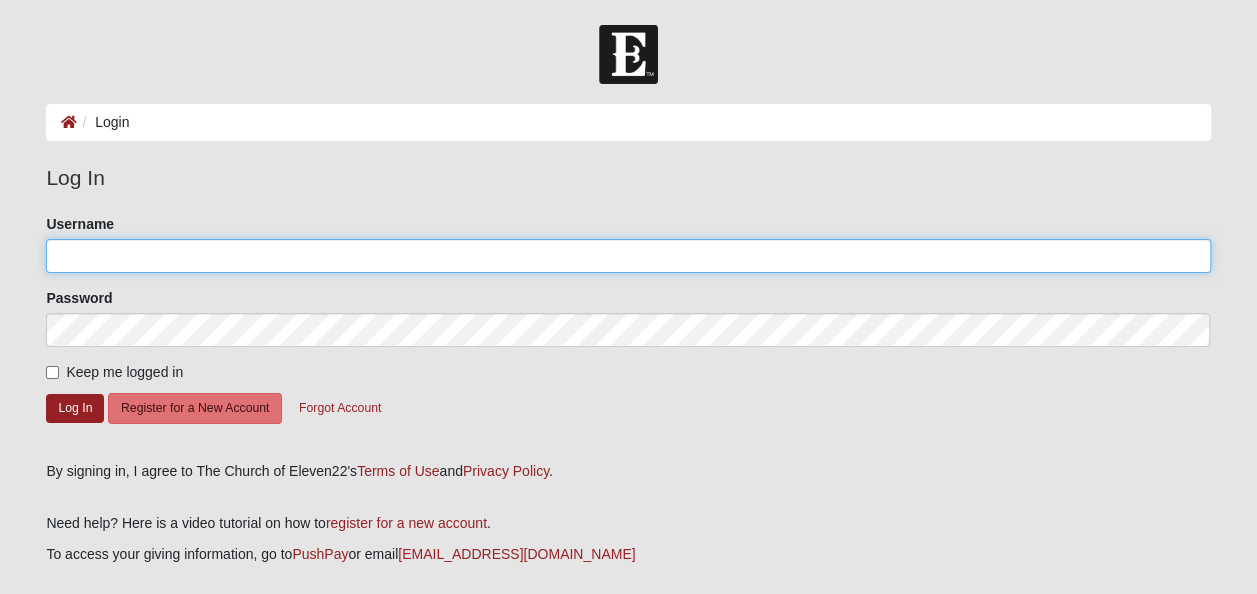 click on "Username" 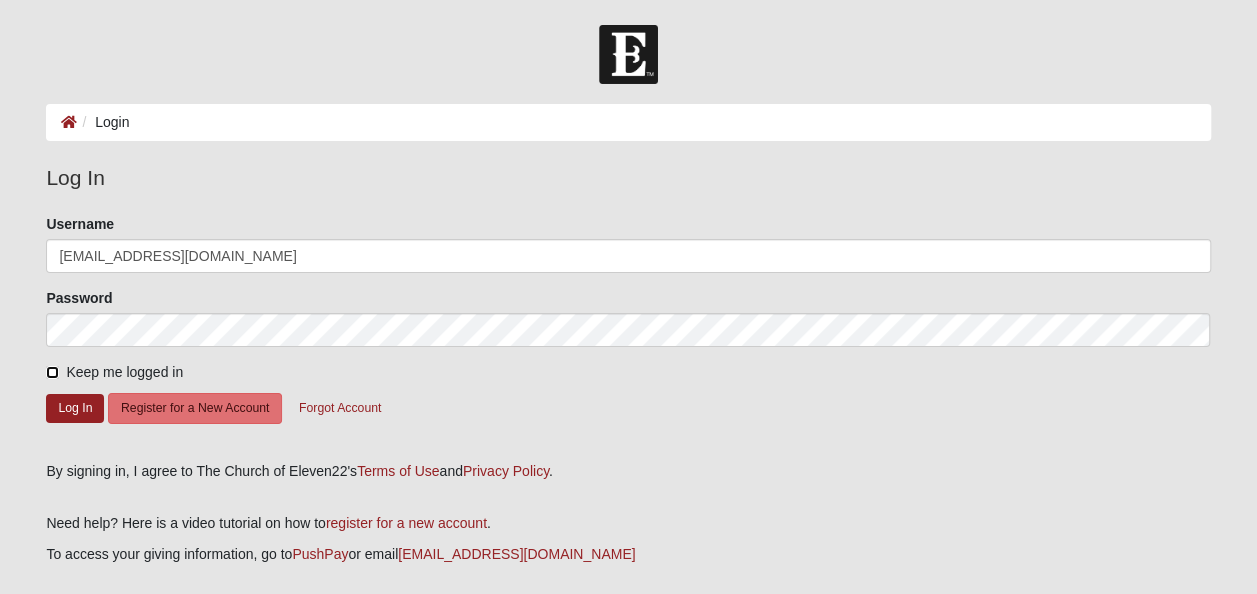click on "Keep me logged in" at bounding box center (52, 372) 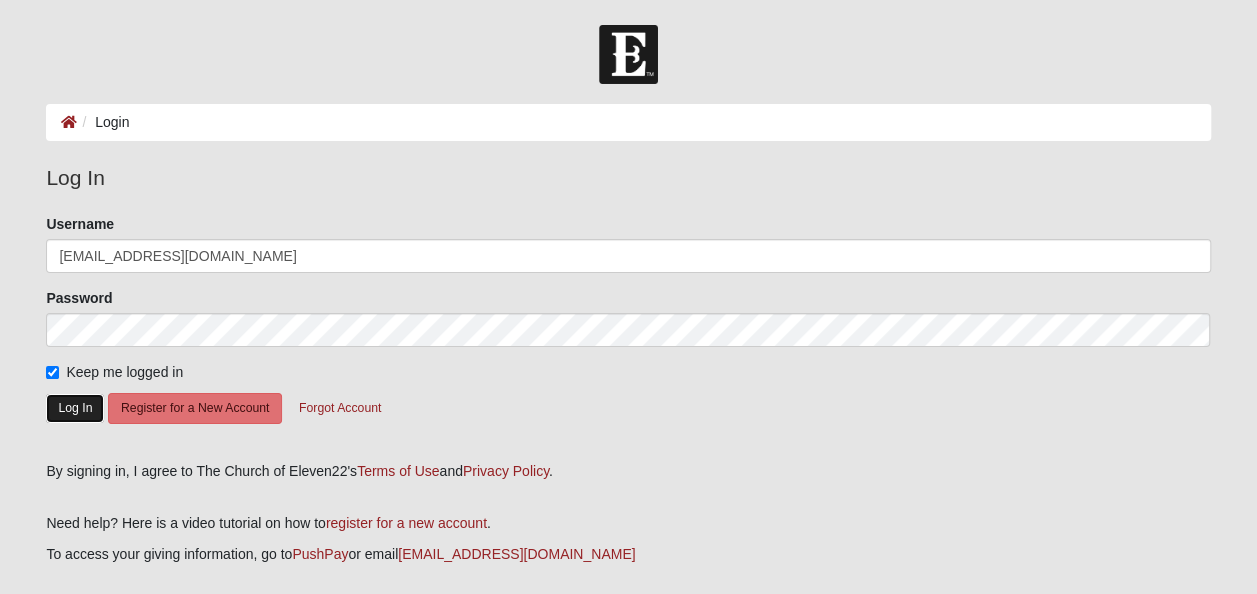 click on "Log In" 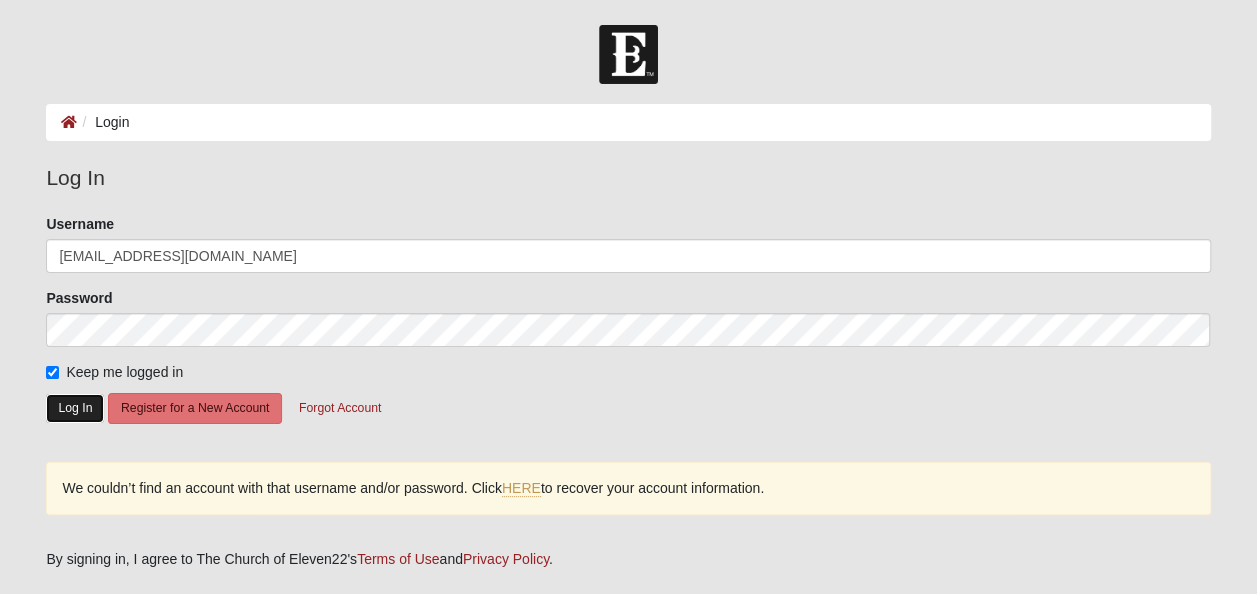 click on "Log In" 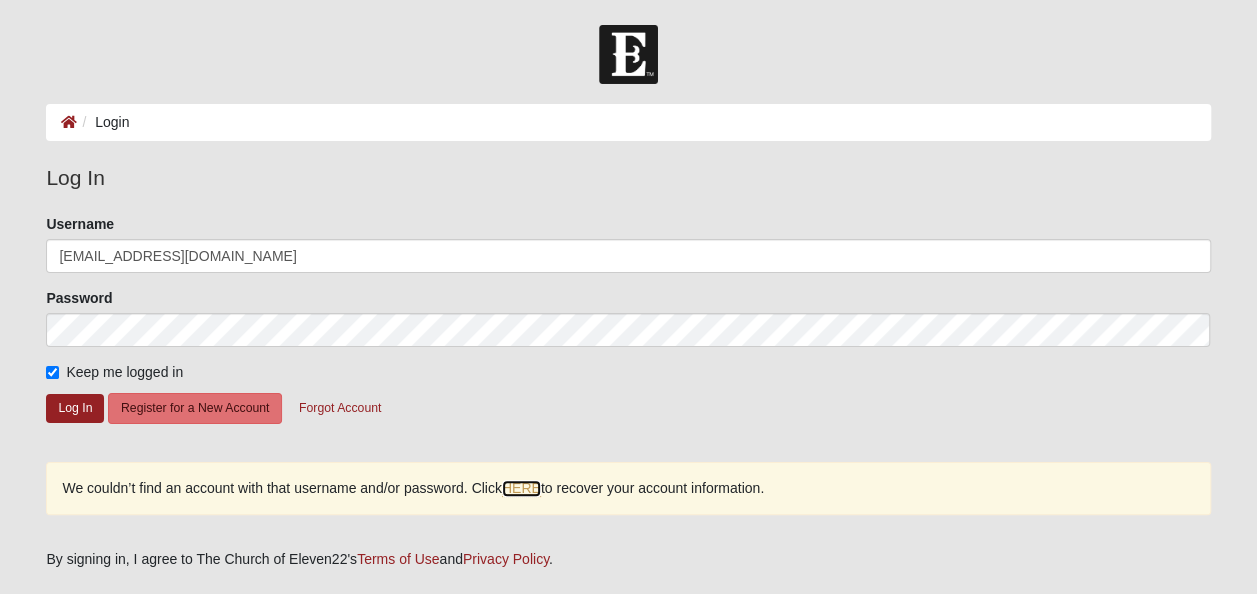 click on "HERE" at bounding box center [521, 488] 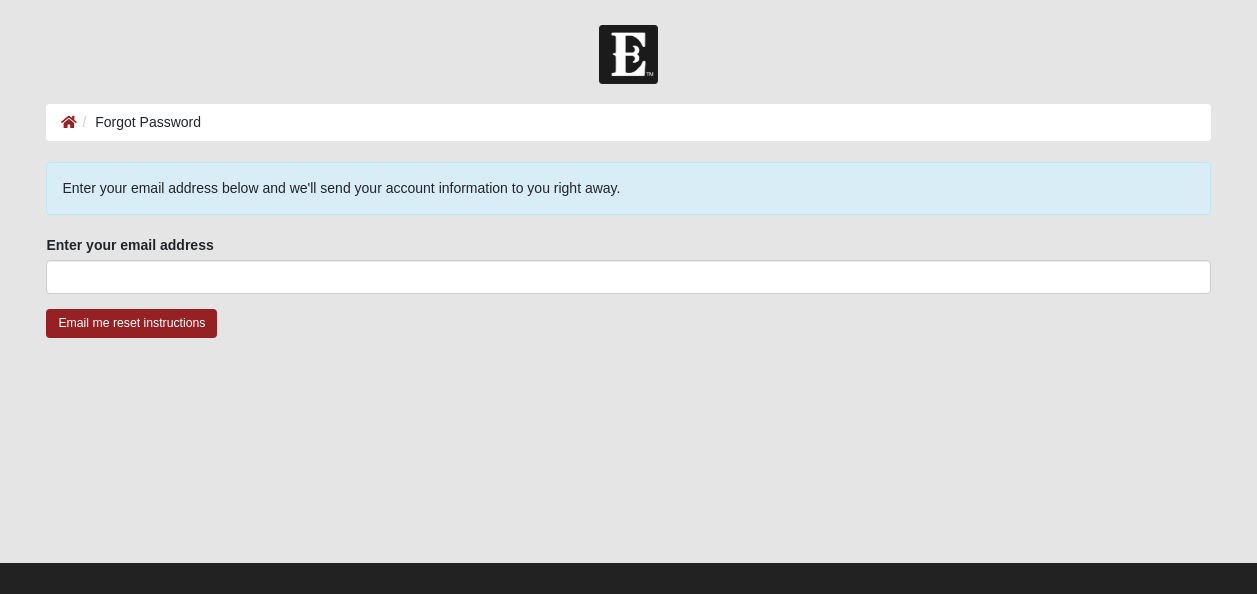 scroll, scrollTop: 0, scrollLeft: 0, axis: both 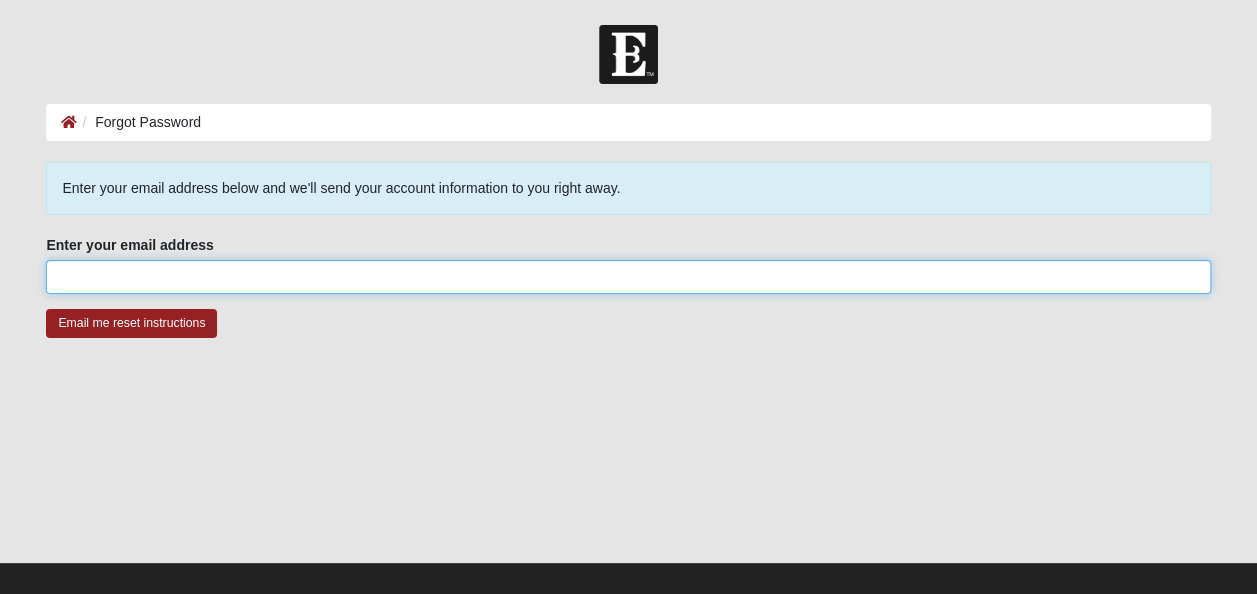 click on "Enter your email address" at bounding box center (628, 277) 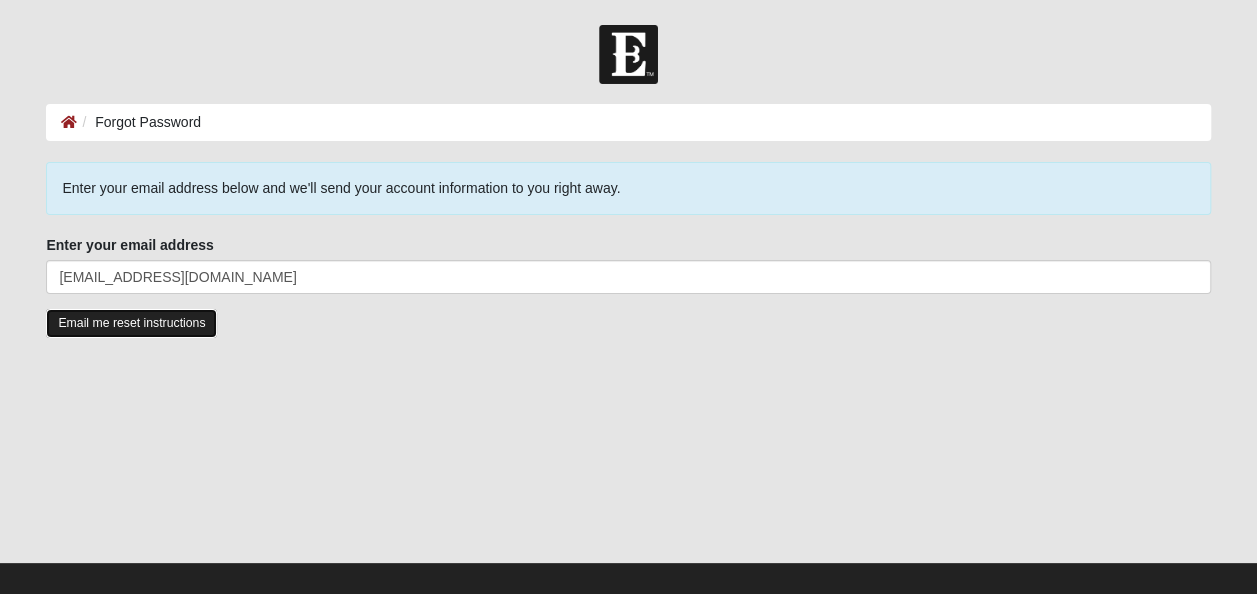 click on "Email me reset instructions" at bounding box center [131, 323] 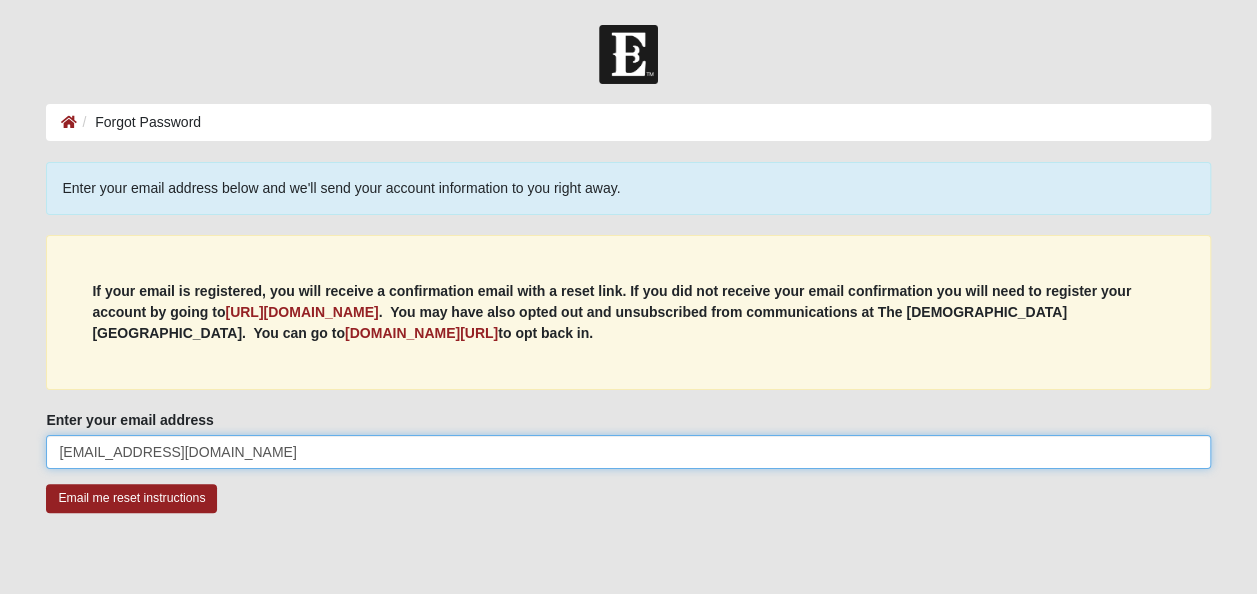 click on "lakeshore2@msn.com" at bounding box center (628, 452) 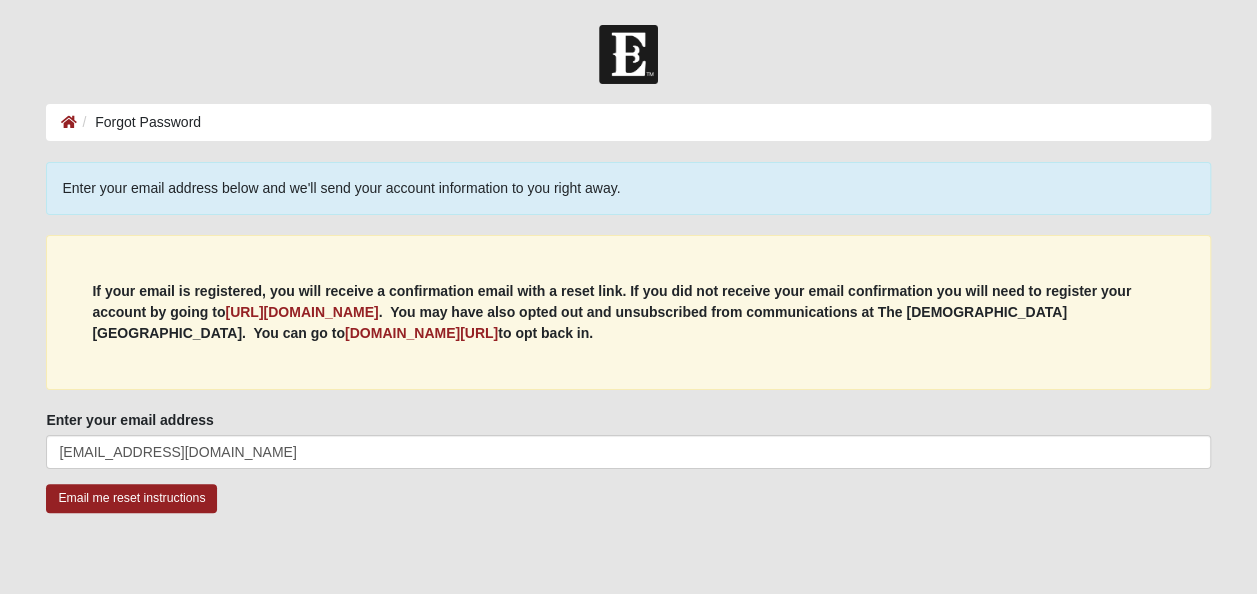 click on "Email me reset instructions" at bounding box center (628, 510) 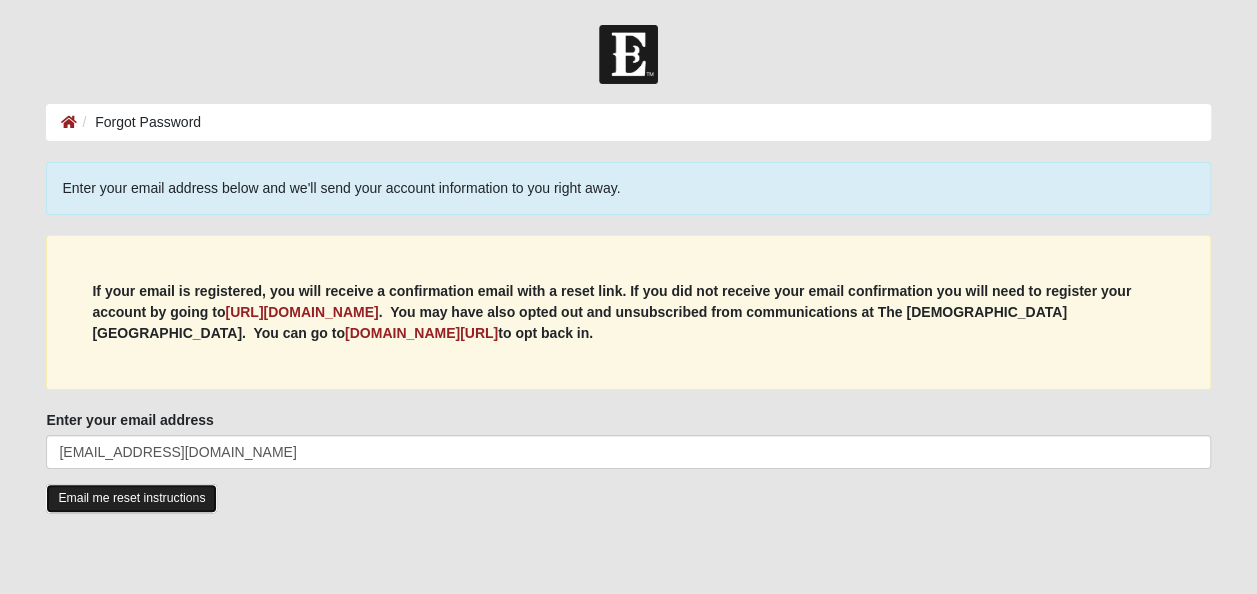 click on "Email me reset instructions" at bounding box center (131, 498) 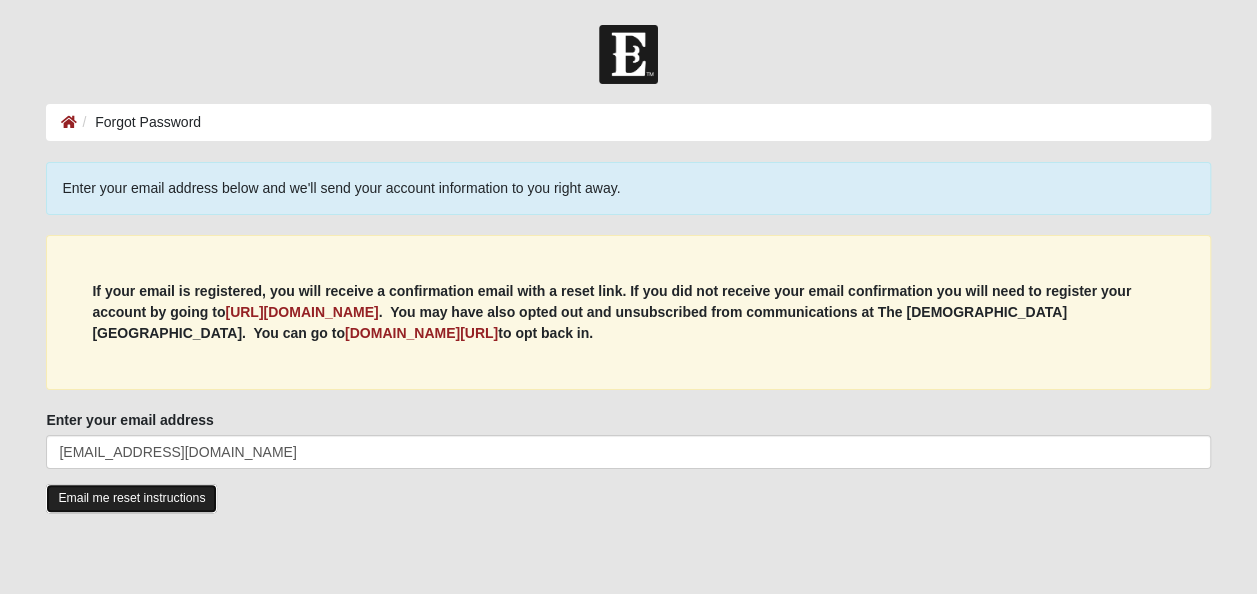 click on "Email me reset instructions" at bounding box center (131, 498) 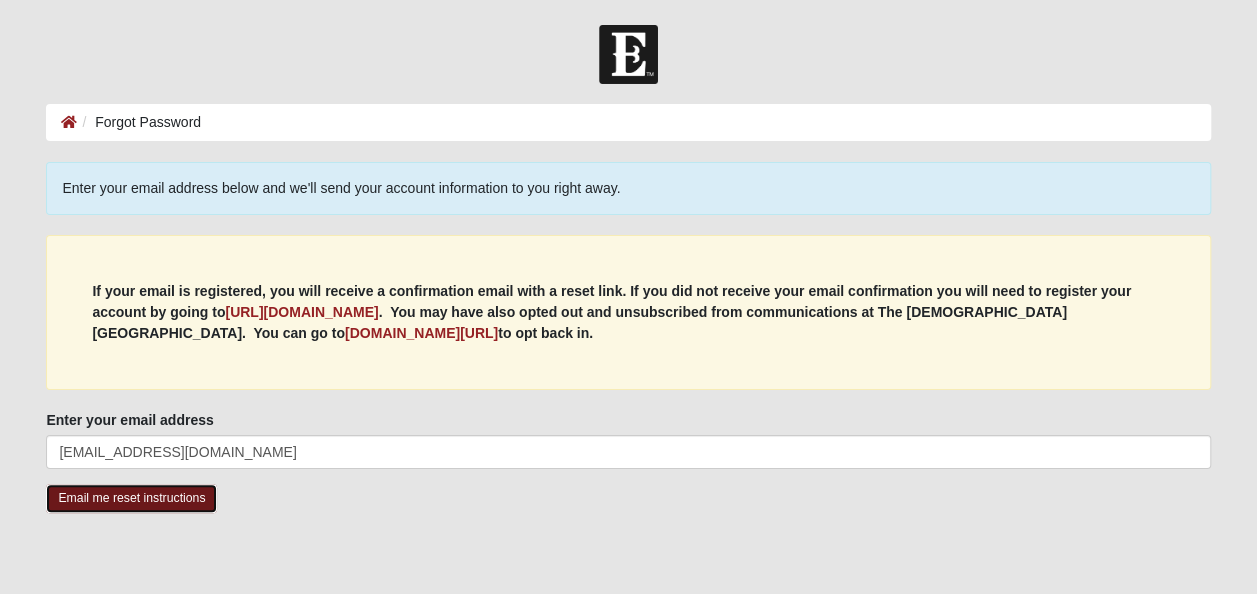 click on "Email me reset instructions" at bounding box center (131, 498) 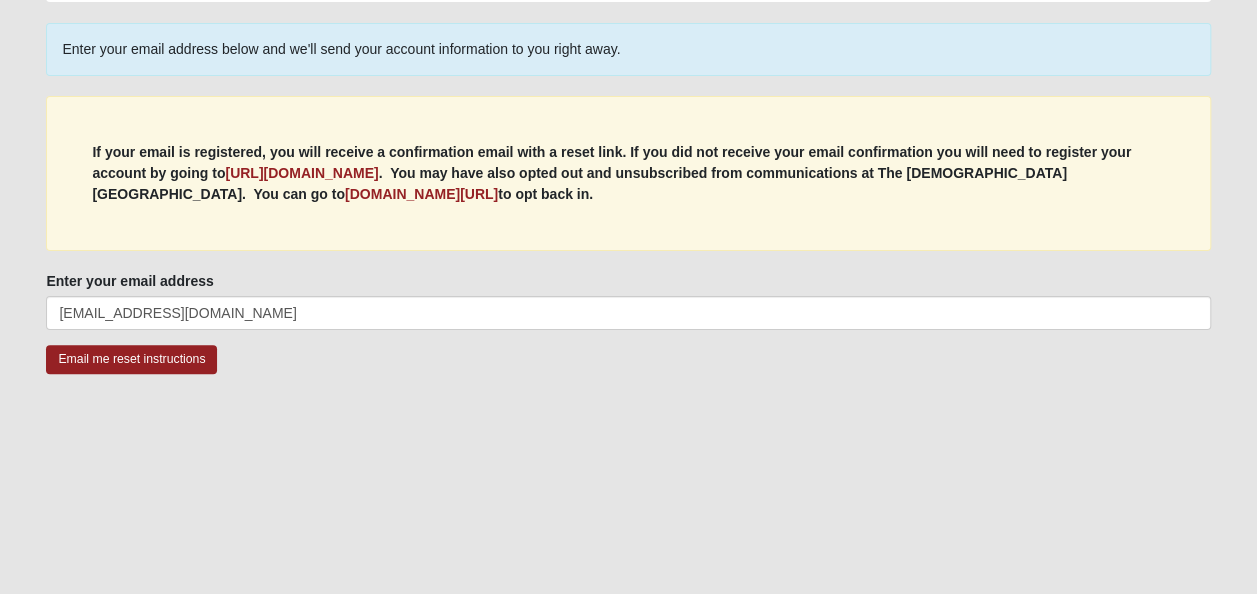 scroll, scrollTop: 194, scrollLeft: 0, axis: vertical 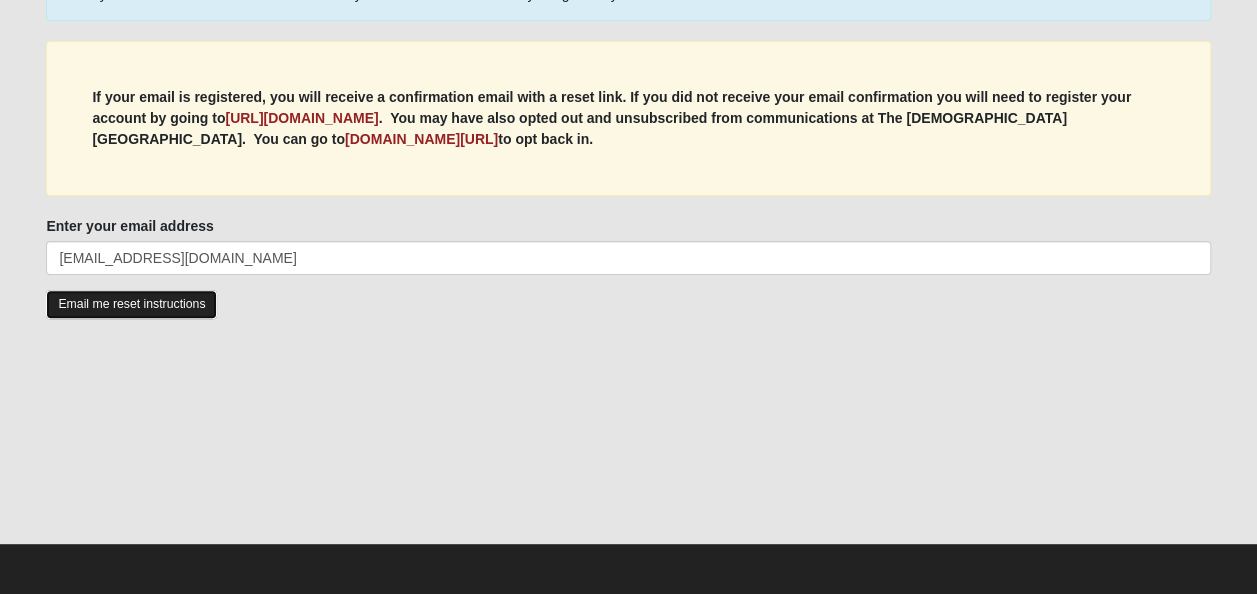 click on "Email me reset instructions" at bounding box center [131, 304] 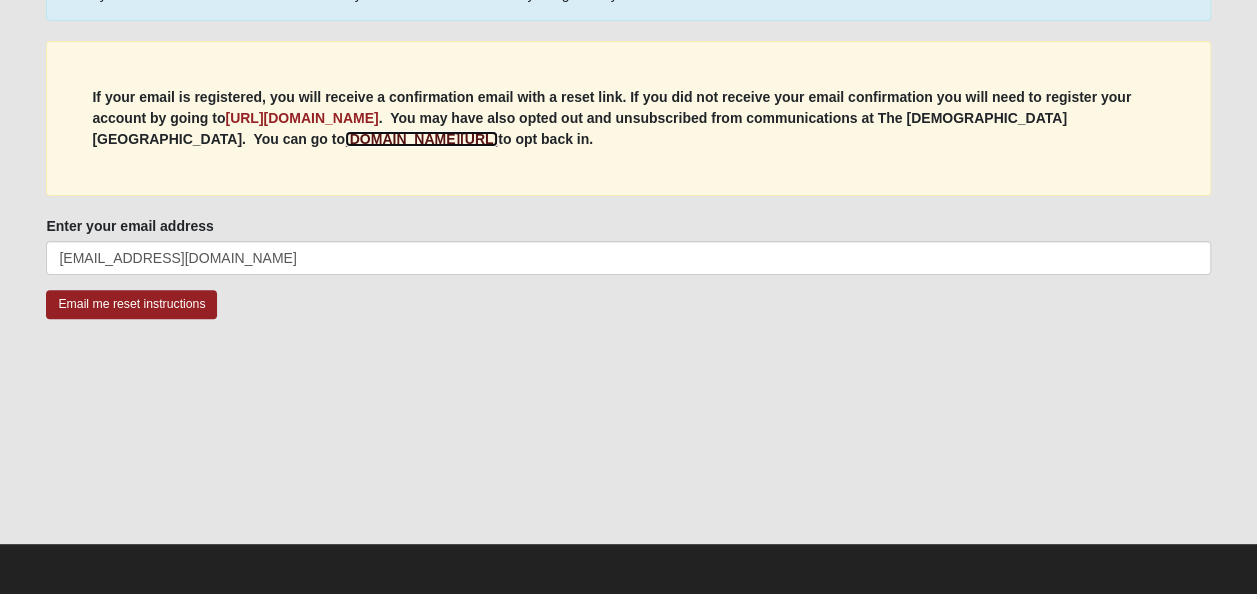 click on "my.coe22.com/resubscribe" at bounding box center [421, 139] 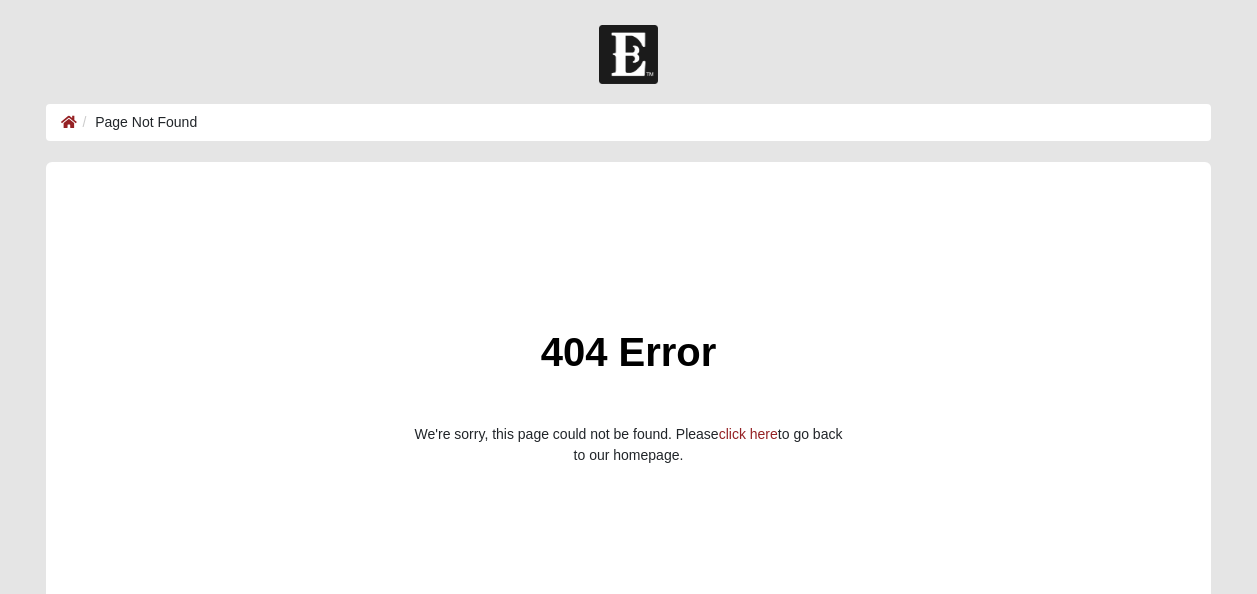 scroll, scrollTop: 0, scrollLeft: 0, axis: both 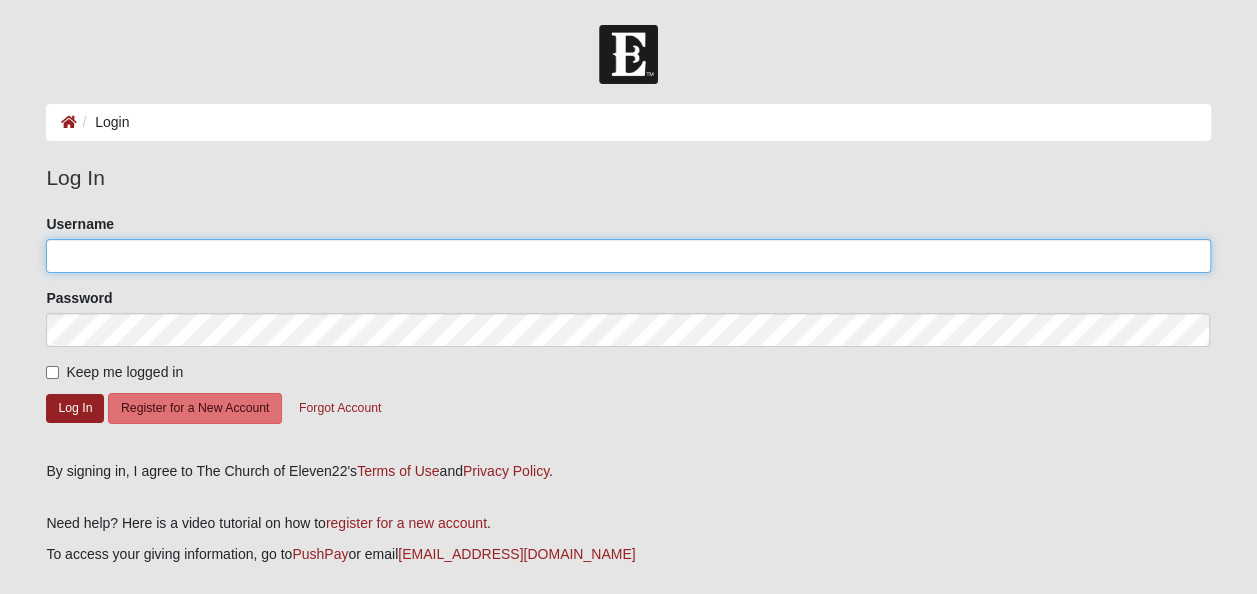 click on "Username" 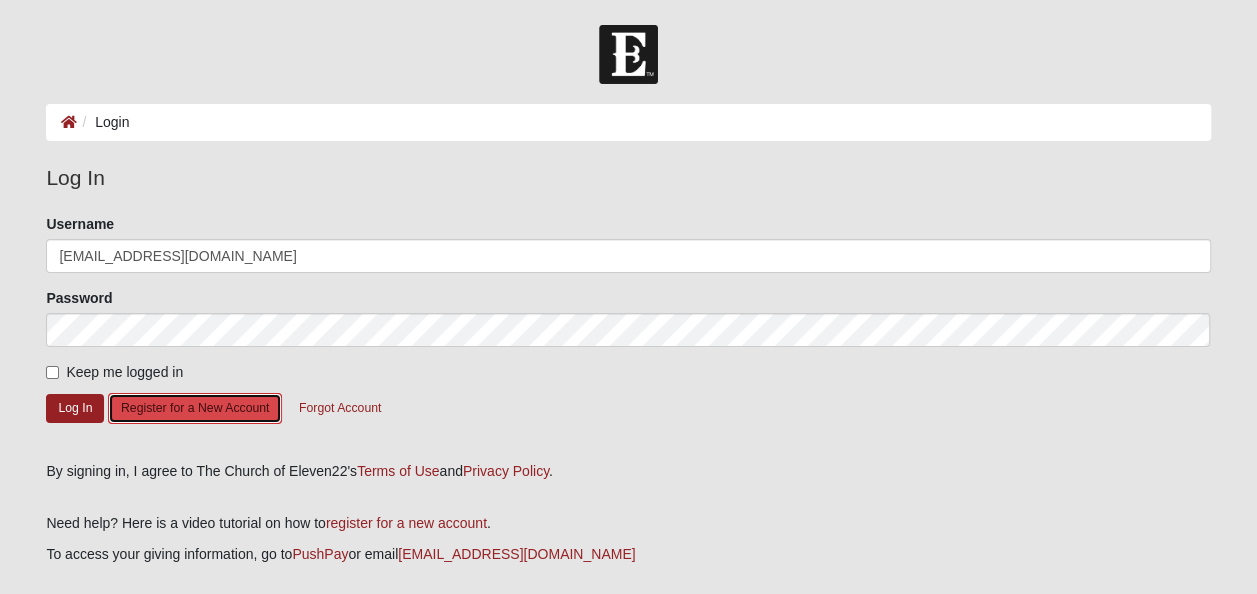 click on "Register for a New Account" 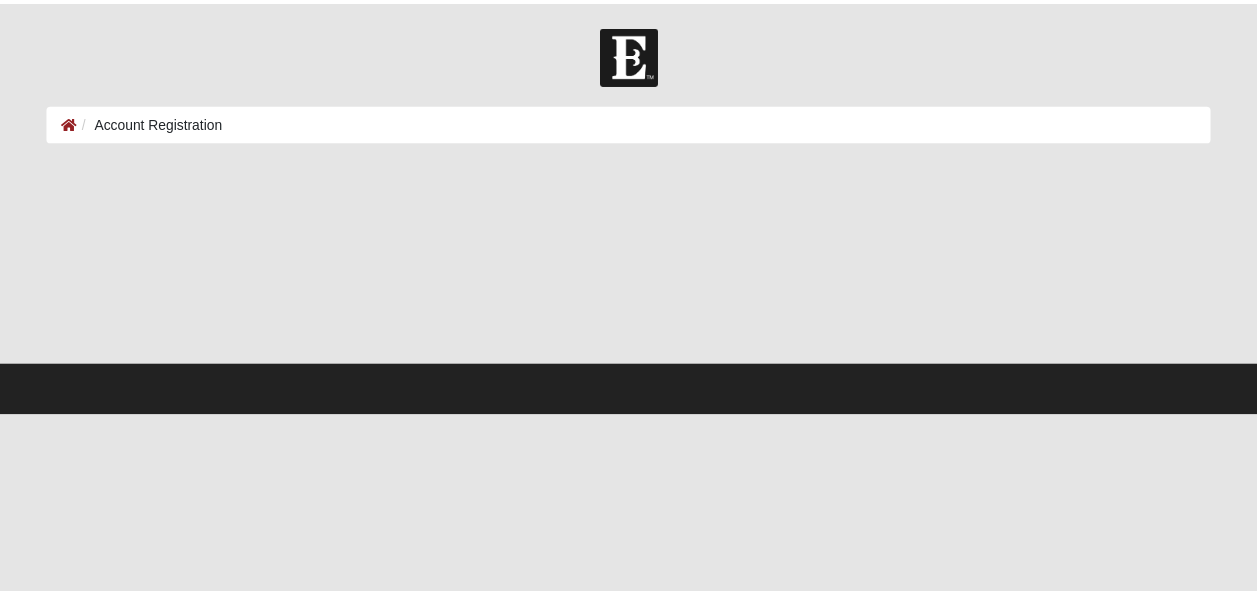 scroll, scrollTop: 0, scrollLeft: 0, axis: both 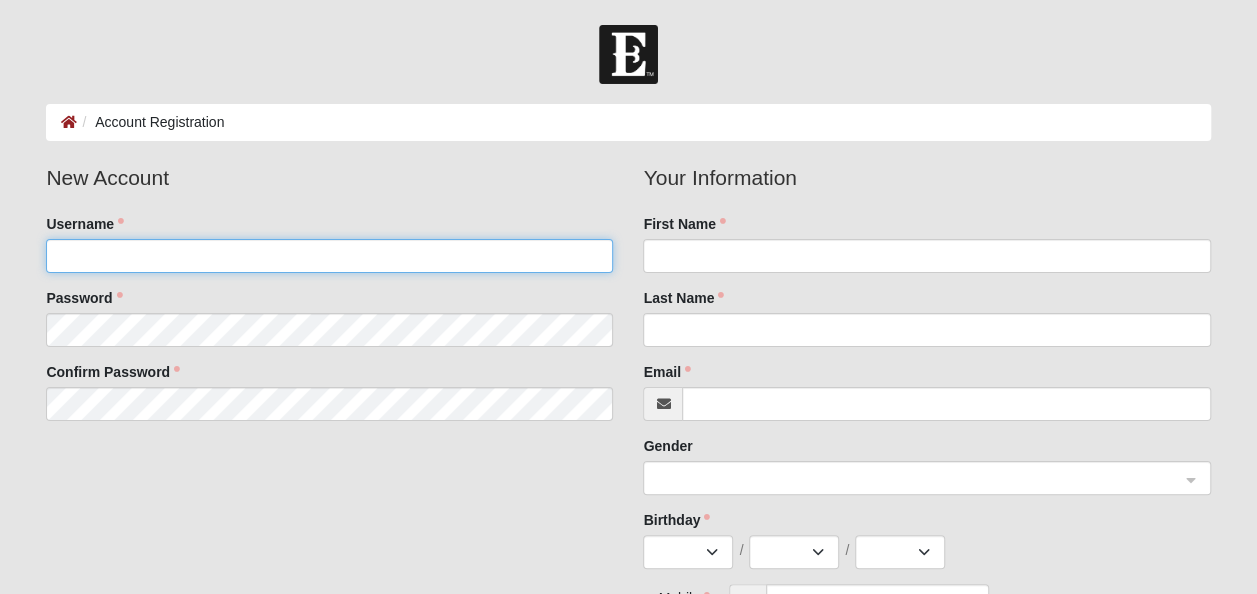 click on "Username" 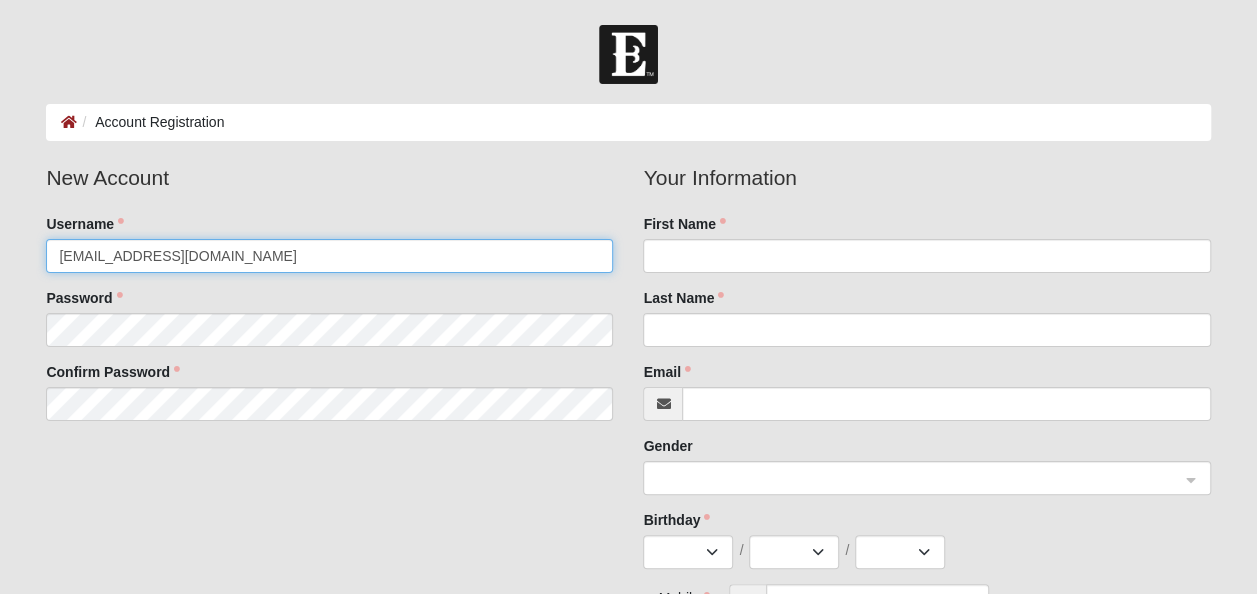 type on "[EMAIL_ADDRESS][DOMAIN_NAME]" 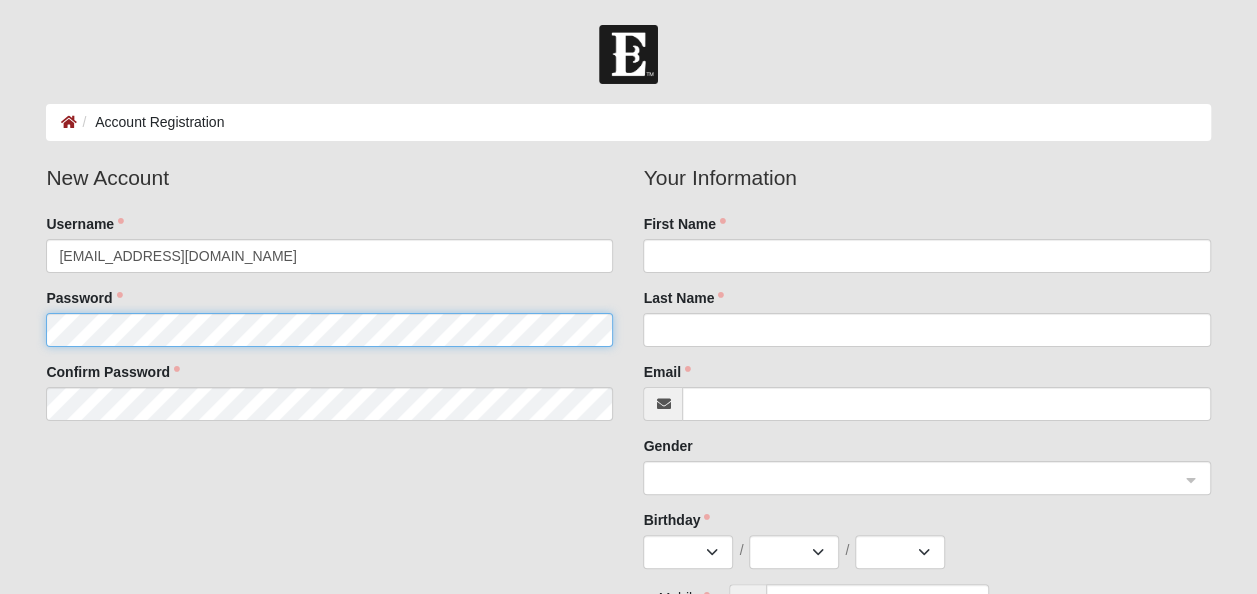 click on "New Account   Username    [EMAIL_ADDRESS][DOMAIN_NAME]     Password        Confirm Password" at bounding box center (329, 299) 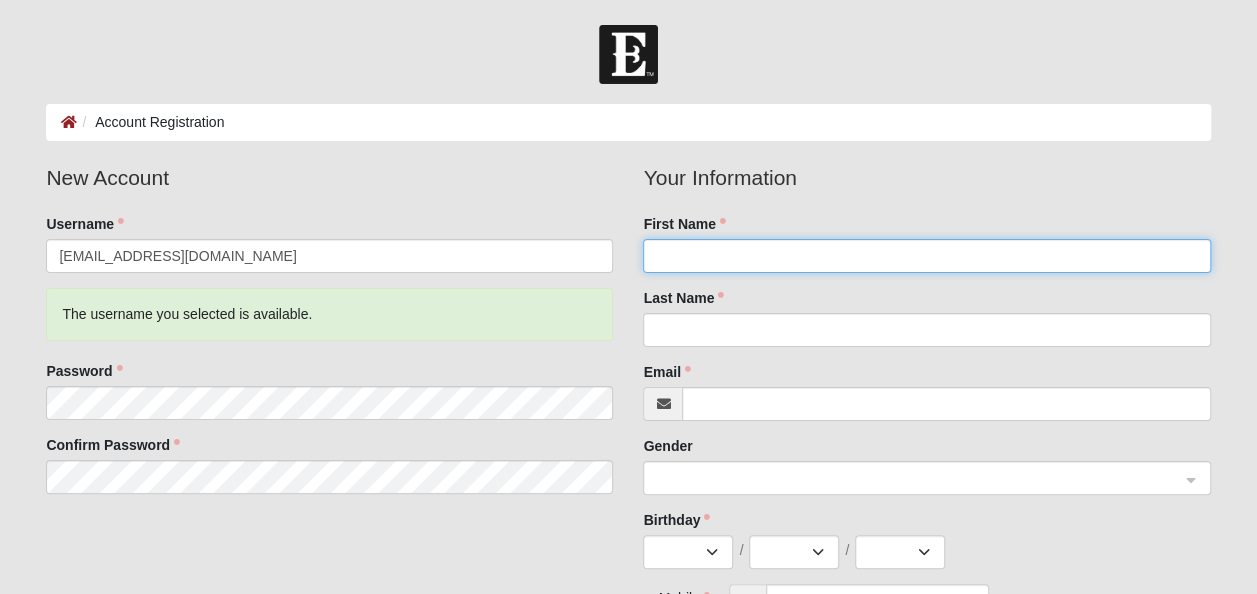 click on "First Name" 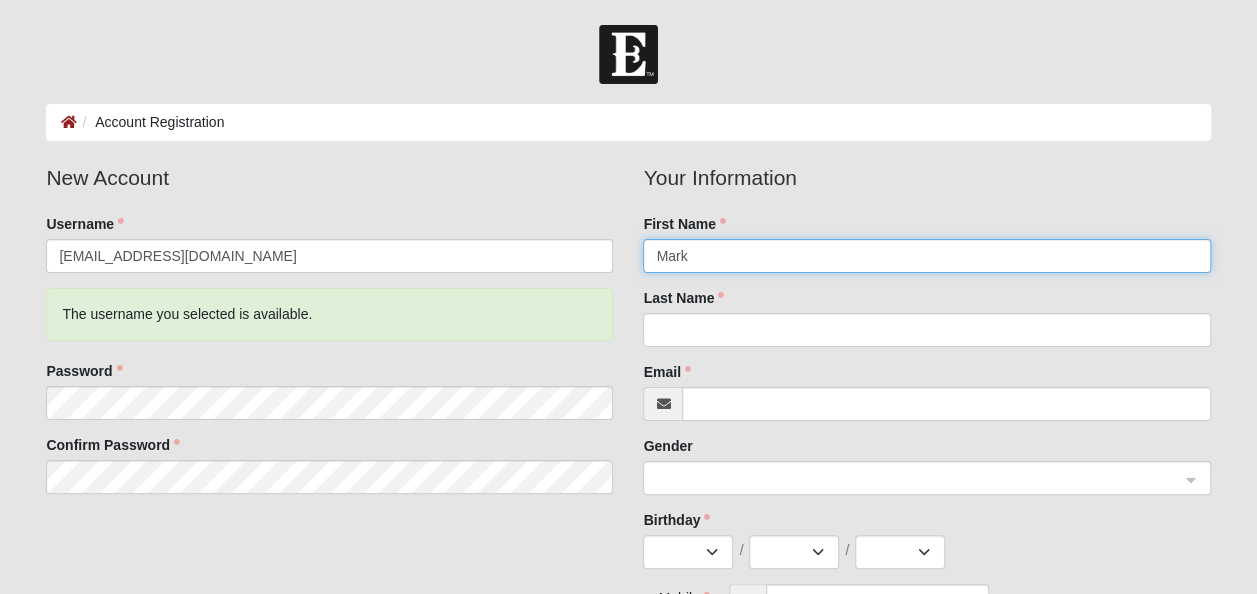 type on "Mark" 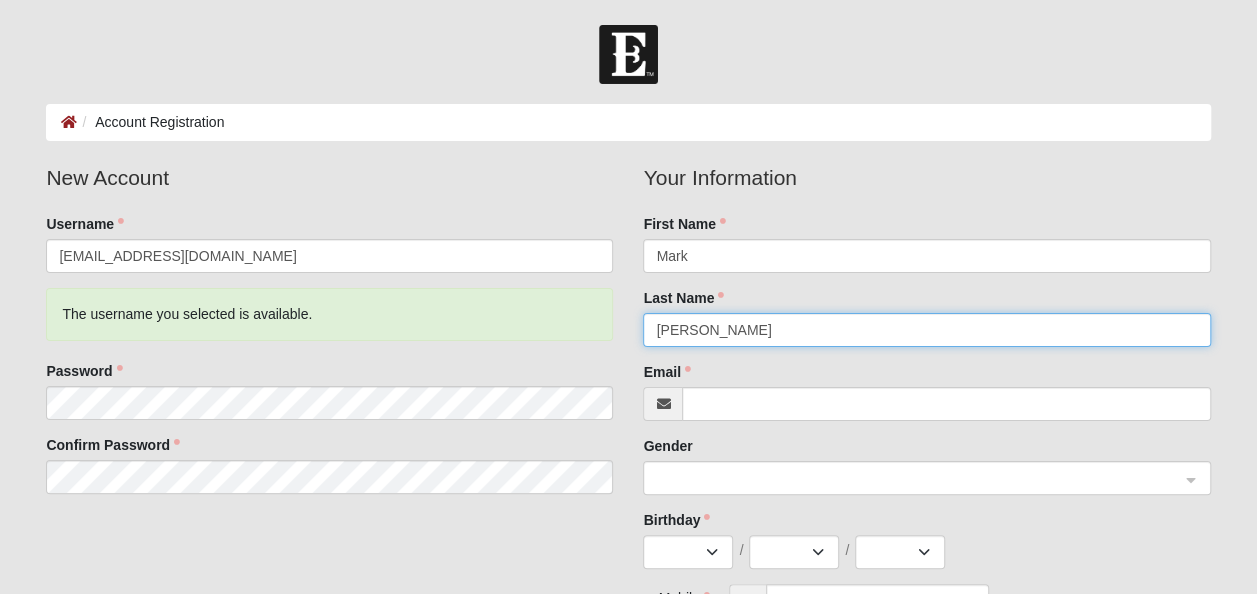 type on "[PERSON_NAME]" 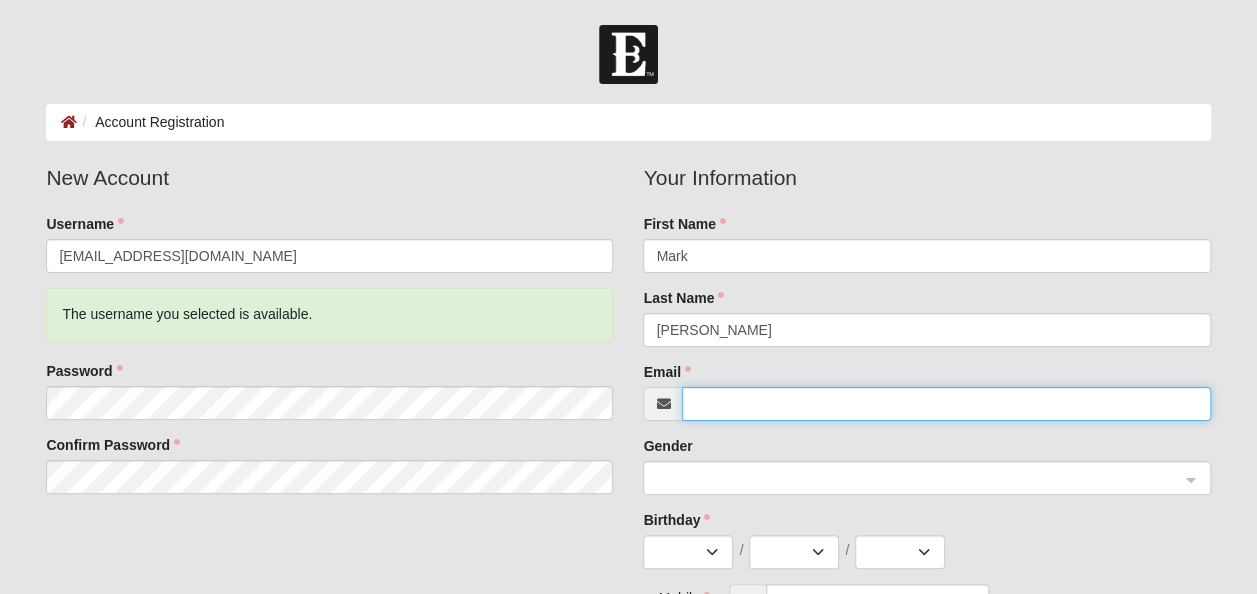 click on "Email" at bounding box center (946, 404) 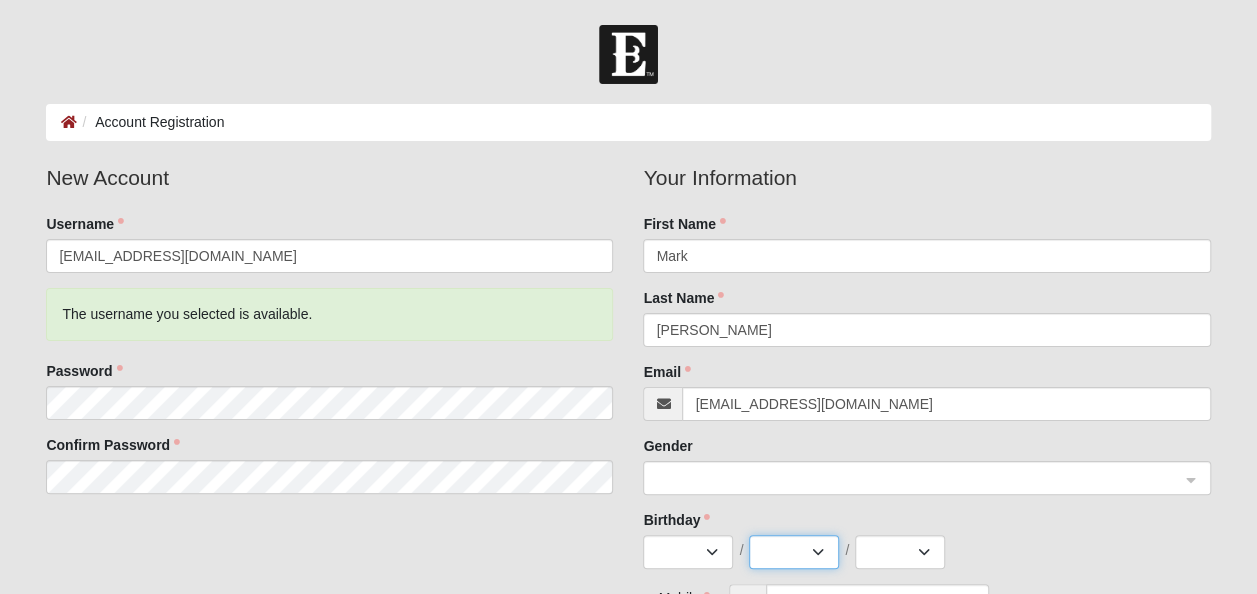 select on "3" 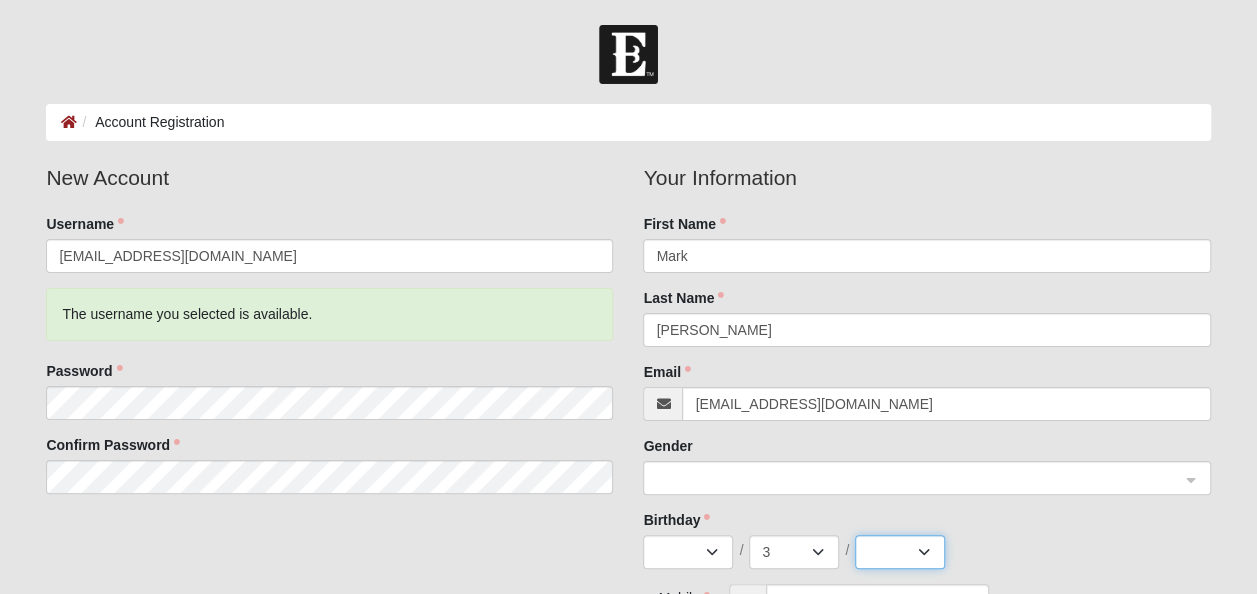 select on "1957" 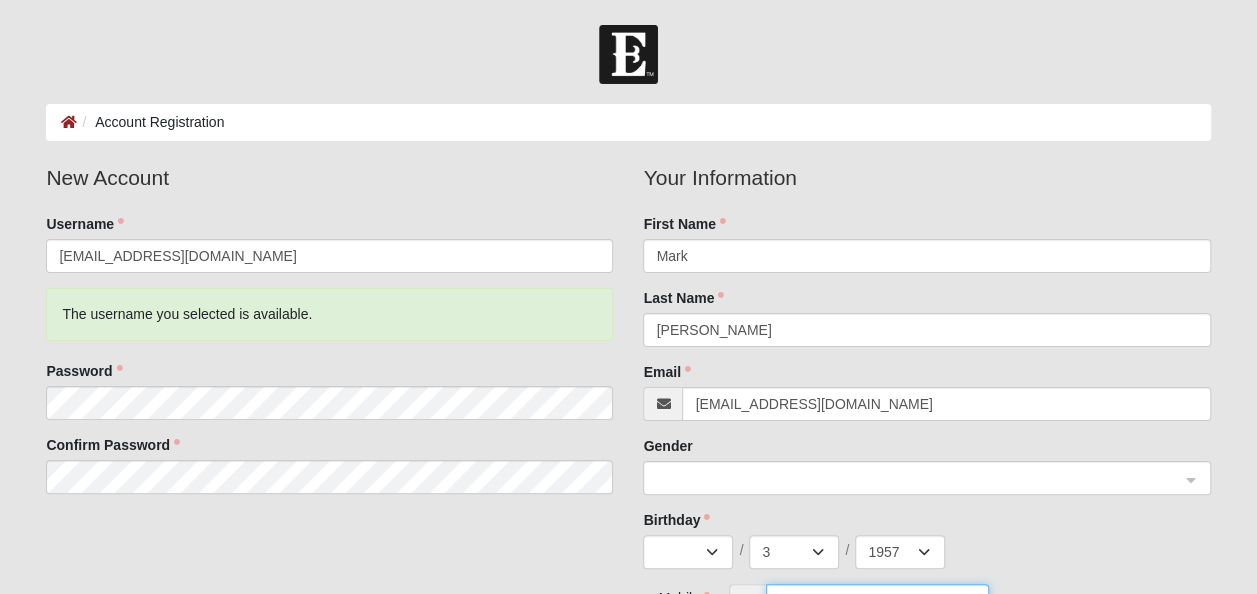 type on "[PHONE_NUMBER]" 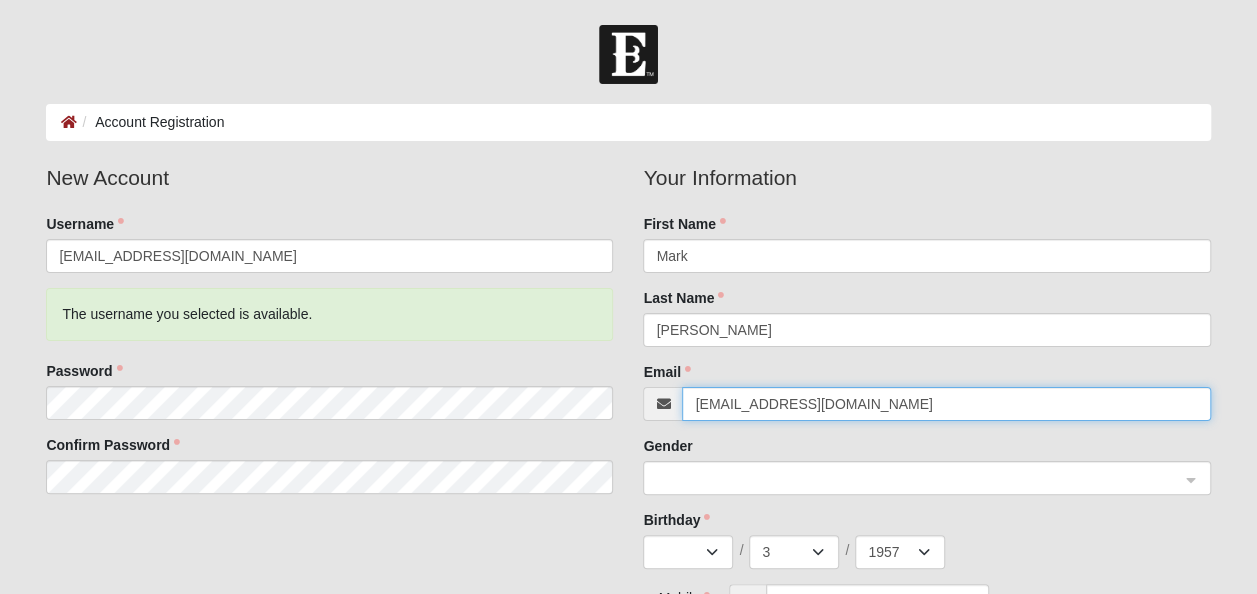 click 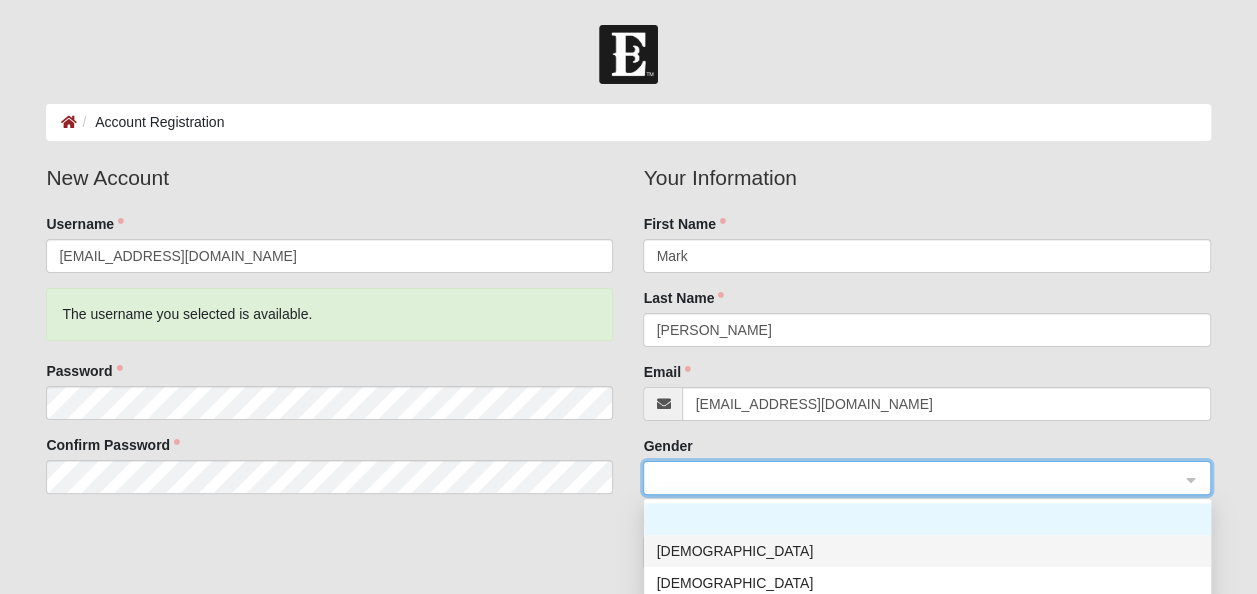 click on "[DEMOGRAPHIC_DATA]" at bounding box center (927, 551) 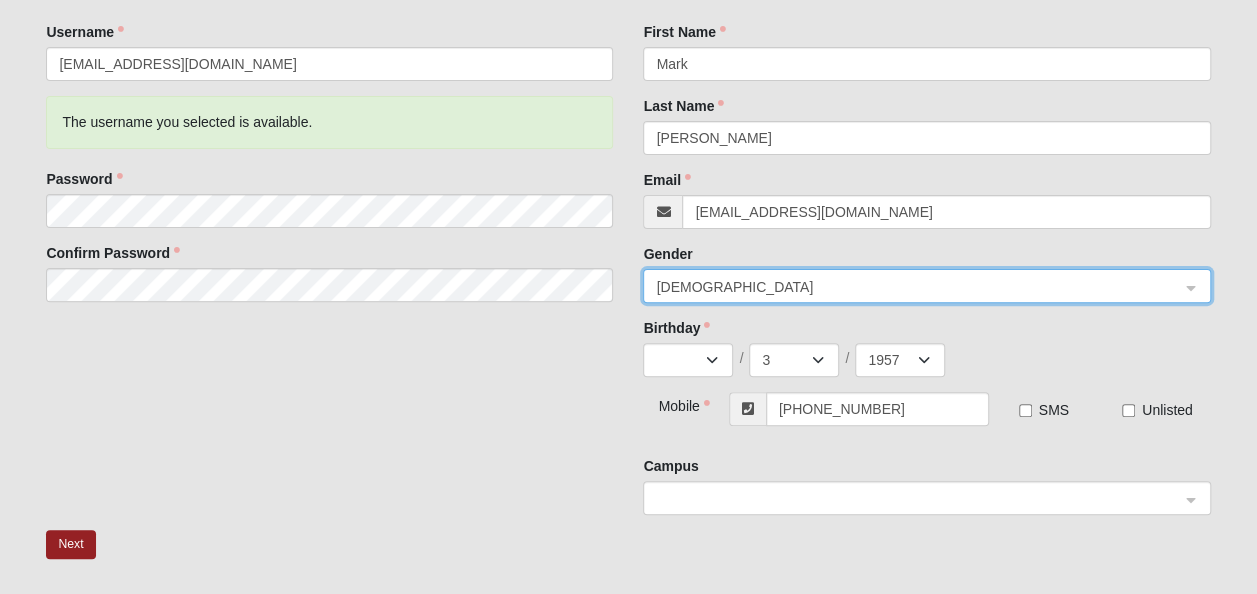 scroll, scrollTop: 195, scrollLeft: 0, axis: vertical 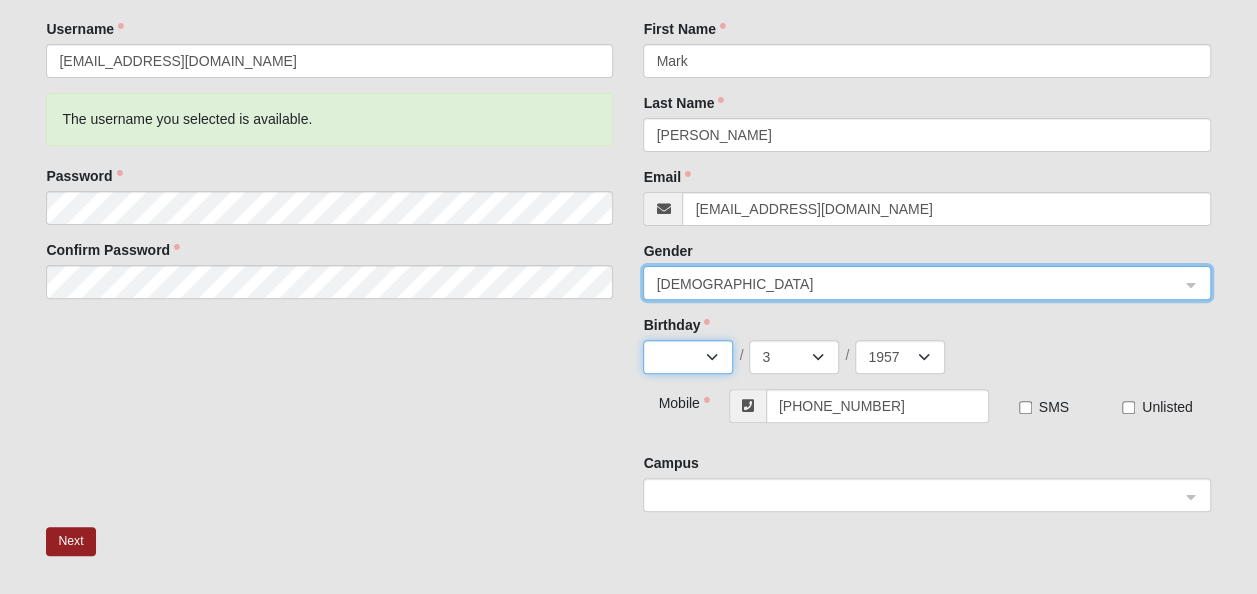 click on "Jan Feb Mar Apr May Jun Jul Aug Sep Oct Nov Dec" at bounding box center [688, 357] 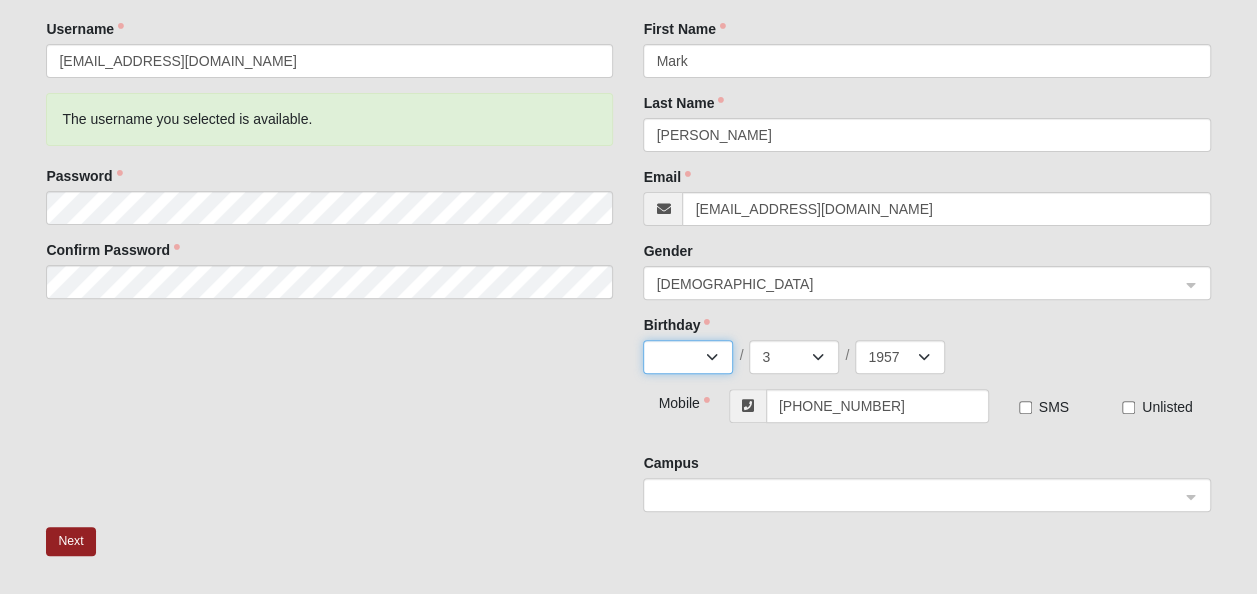 select on "9" 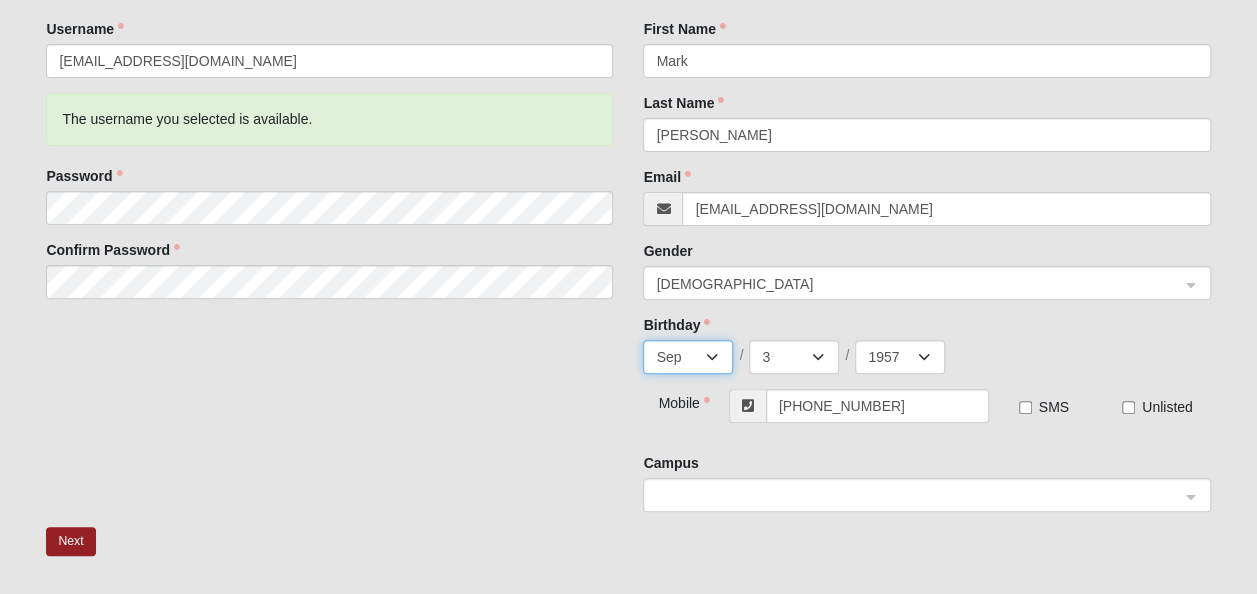 click on "Jan Feb Mar Apr May Jun Jul Aug Sep Oct Nov Dec" at bounding box center [688, 357] 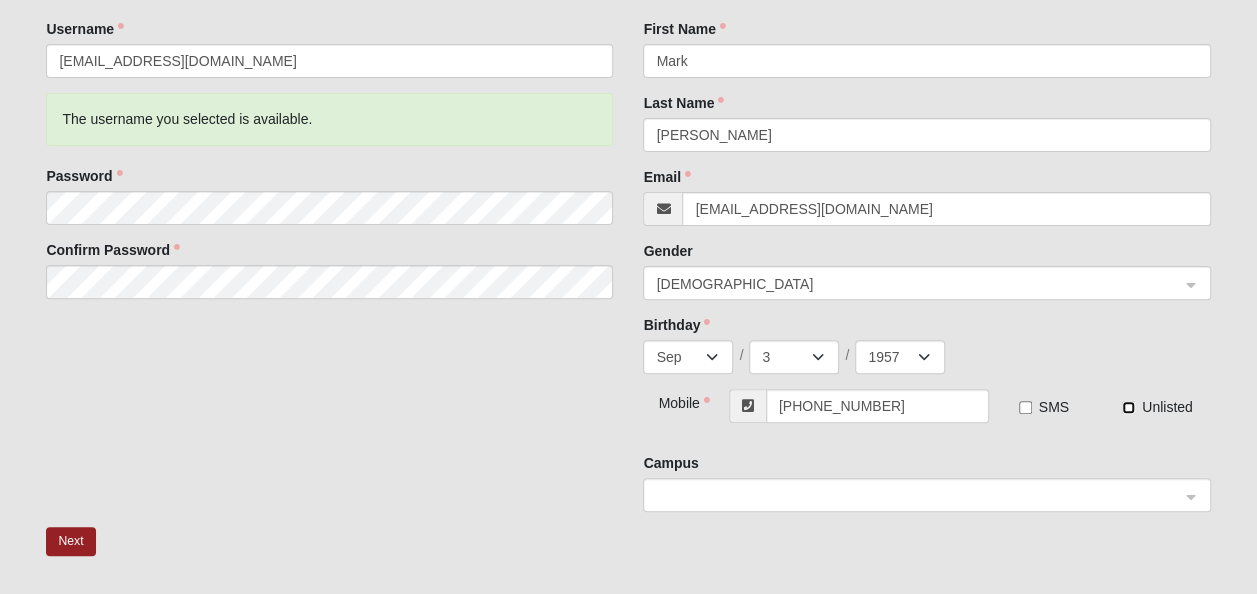 click on "Unlisted" at bounding box center (1128, 407) 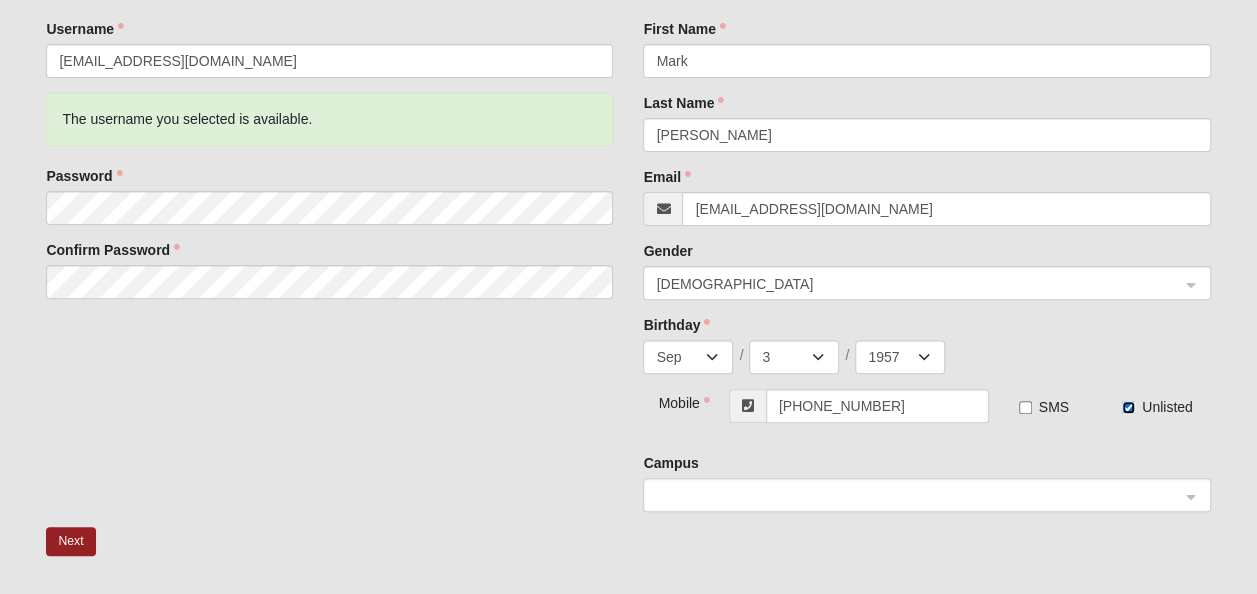 click on "Unlisted" at bounding box center (1128, 407) 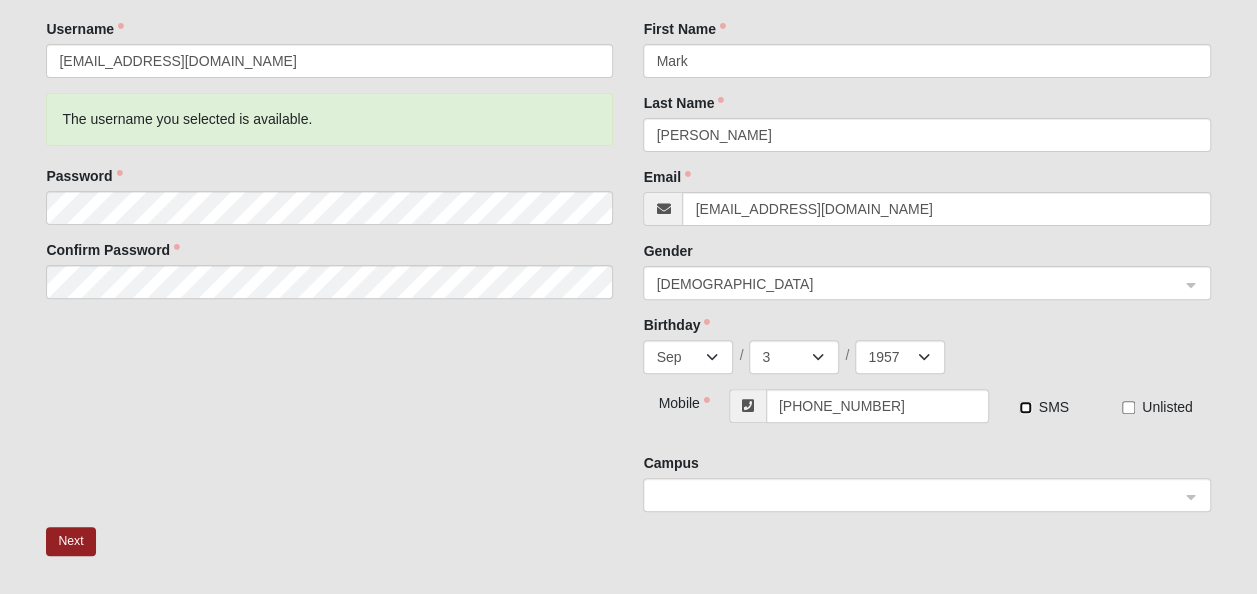 click on "SMS" at bounding box center (1025, 407) 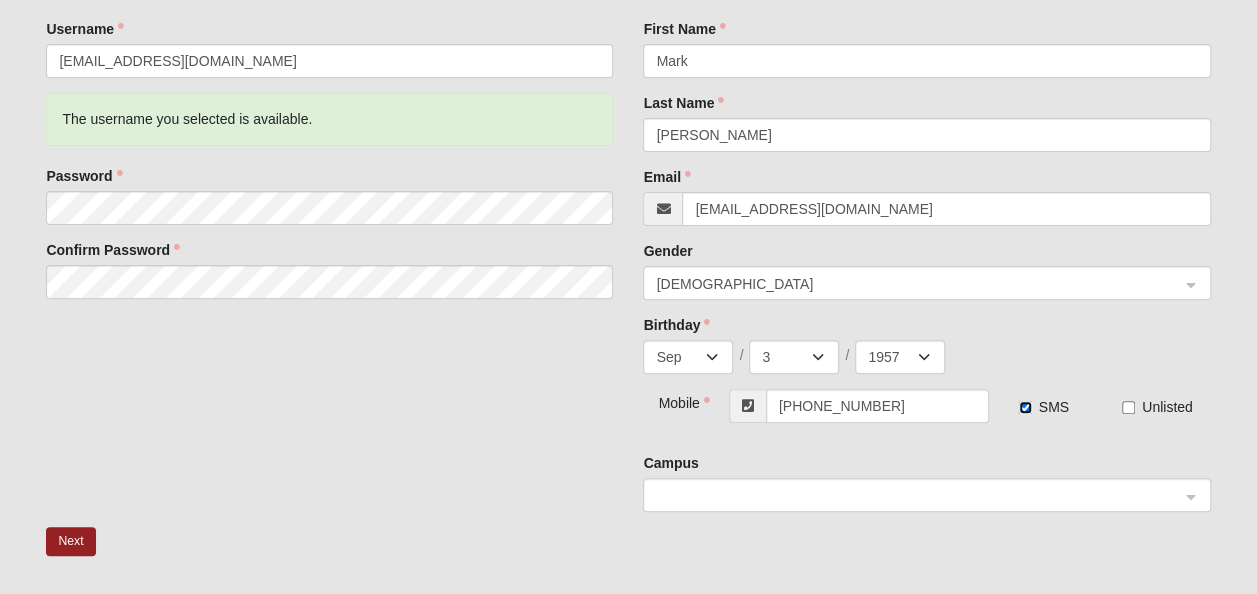 click on "SMS" at bounding box center (1025, 407) 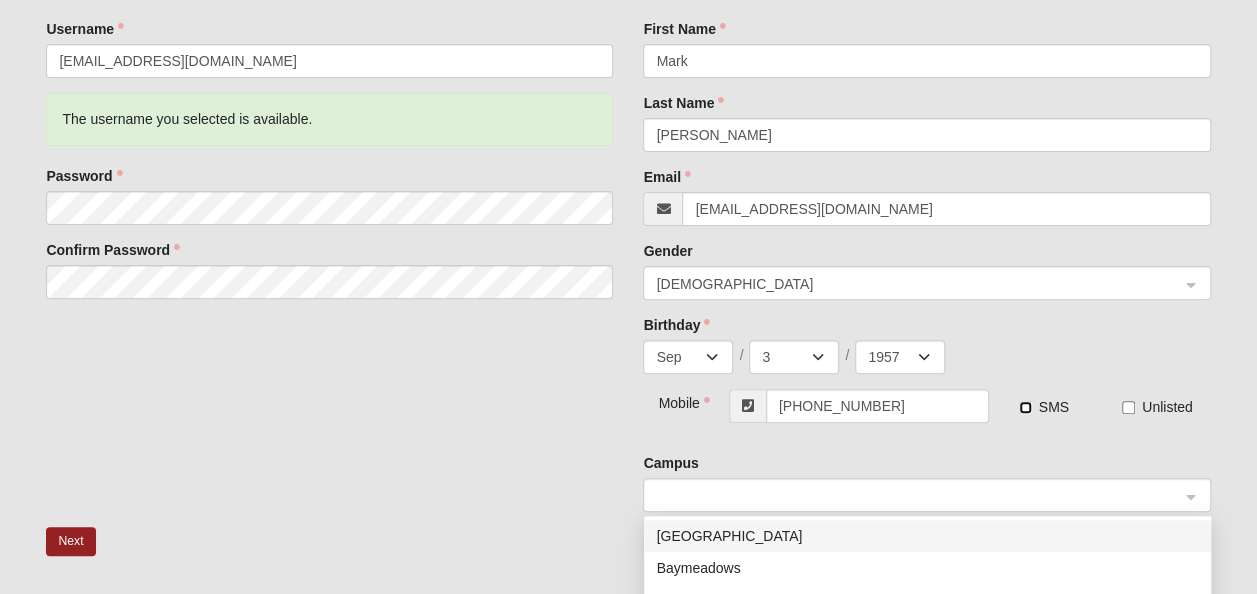 click 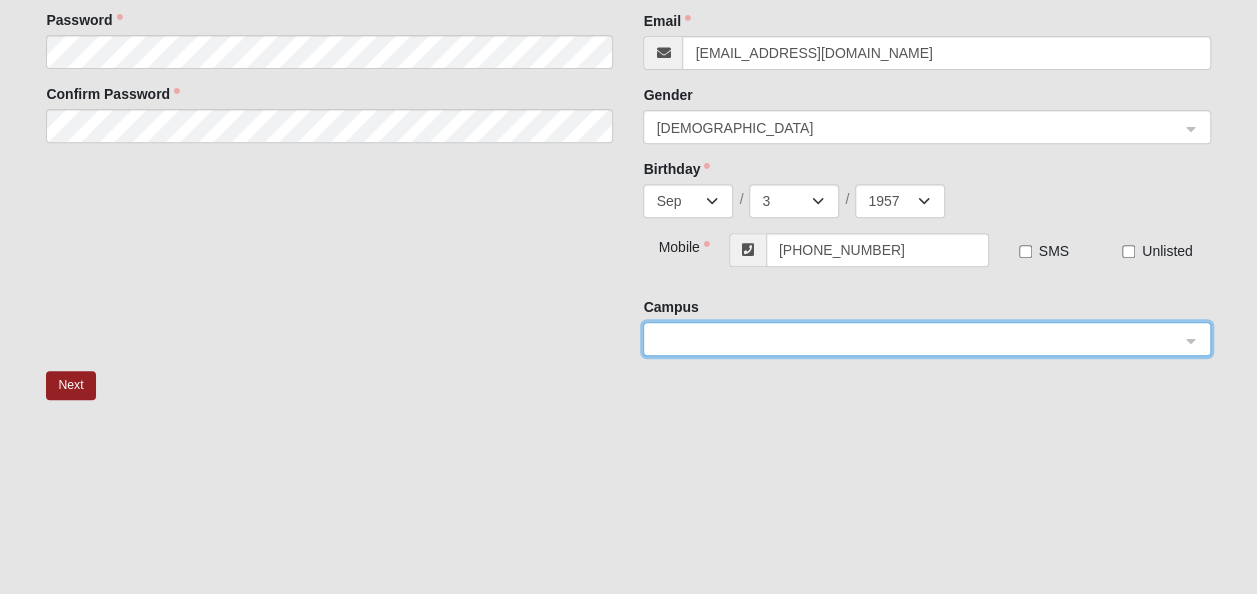 scroll, scrollTop: 371, scrollLeft: 0, axis: vertical 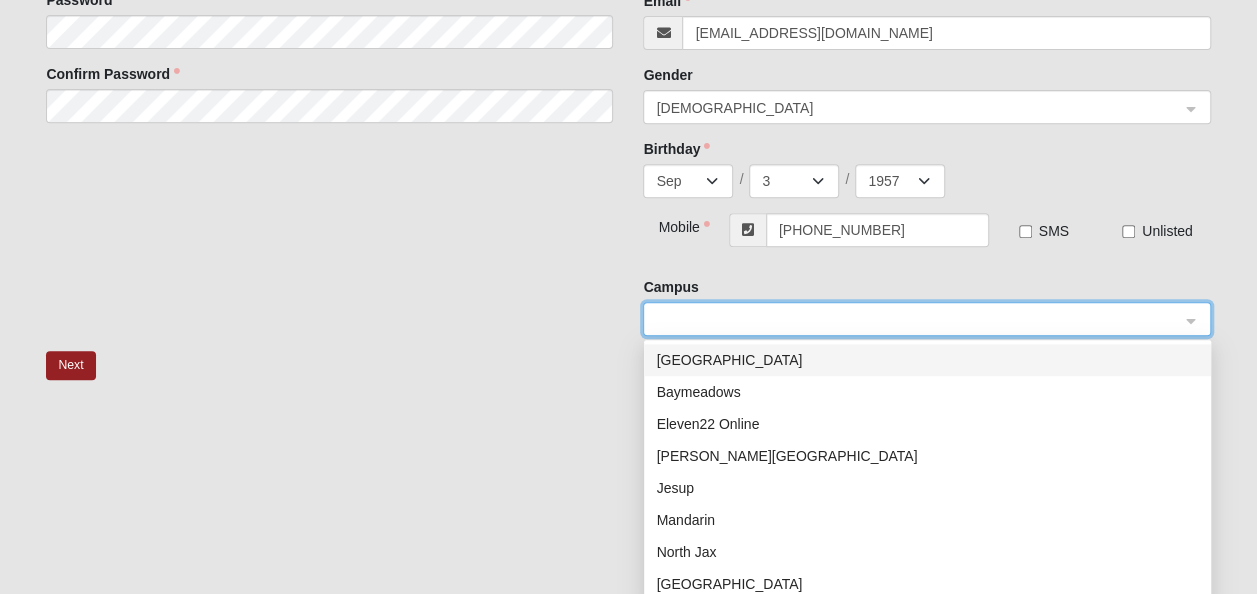 click 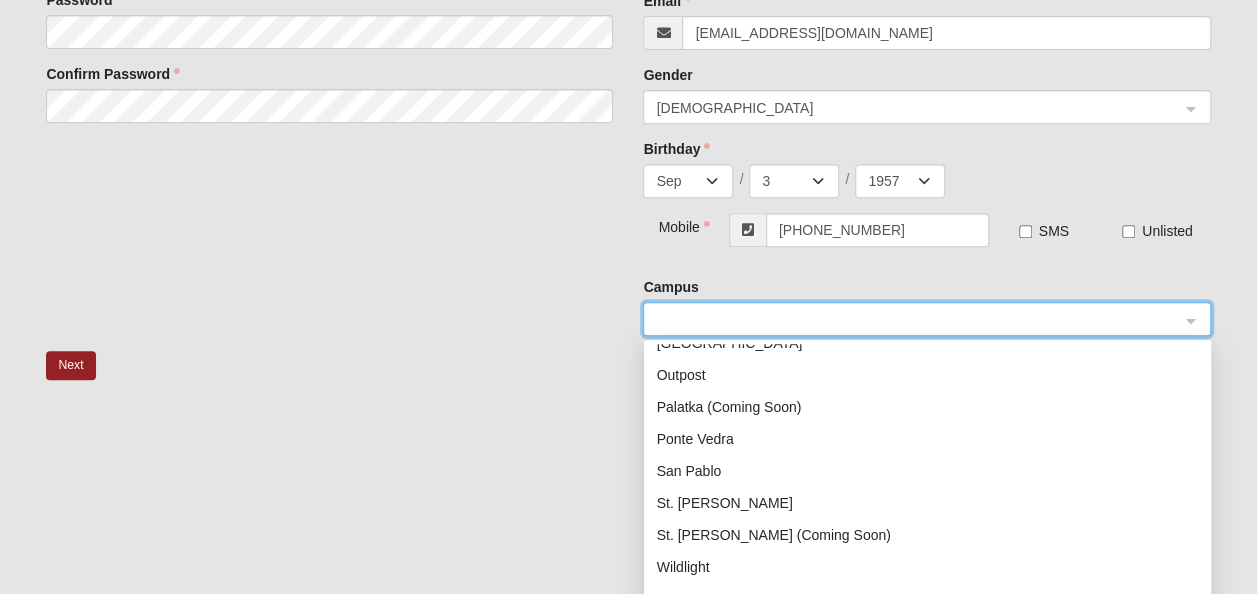 scroll, scrollTop: 256, scrollLeft: 0, axis: vertical 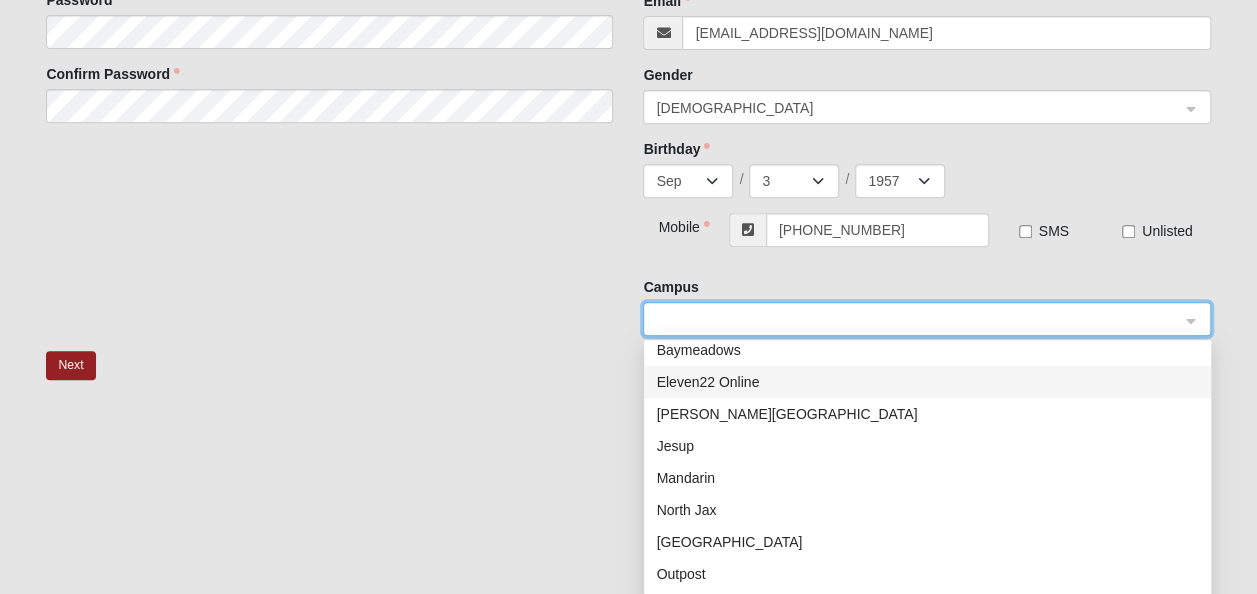 click on "Eleven22 Online" at bounding box center [927, 382] 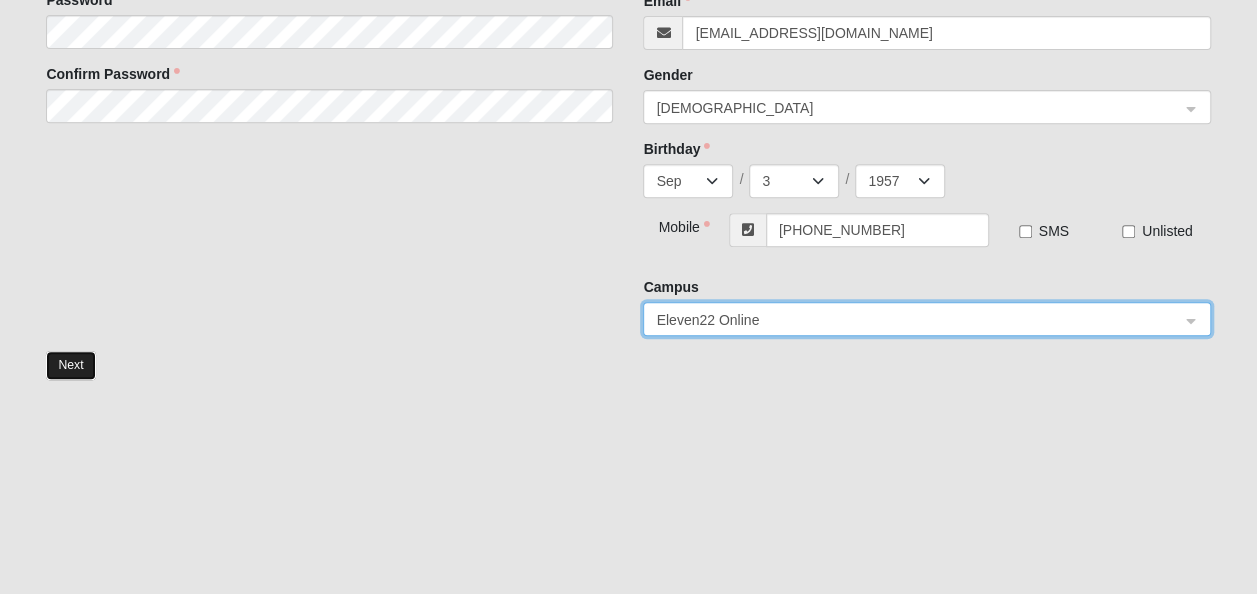 click on "Next" at bounding box center (70, 365) 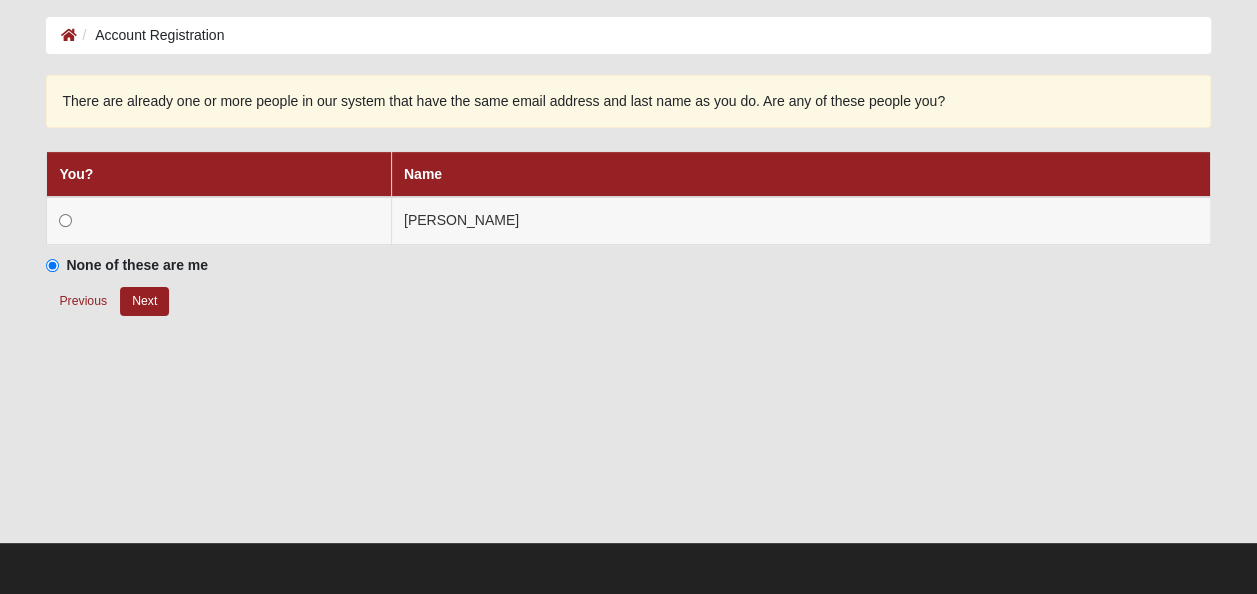 scroll, scrollTop: 85, scrollLeft: 0, axis: vertical 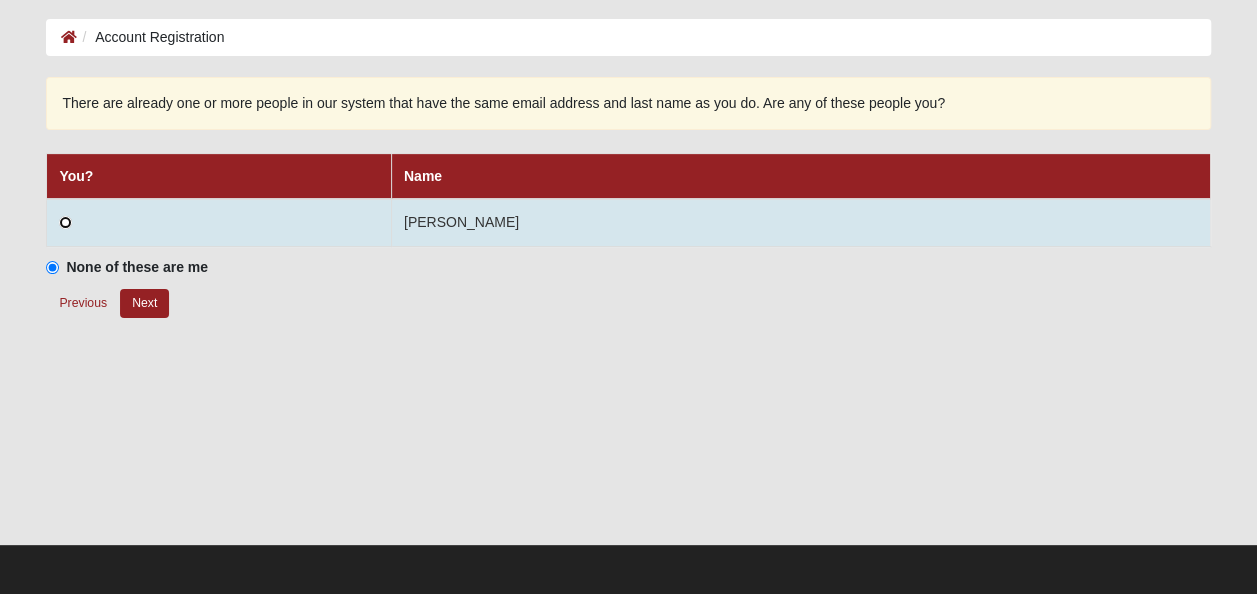 click at bounding box center (65, 222) 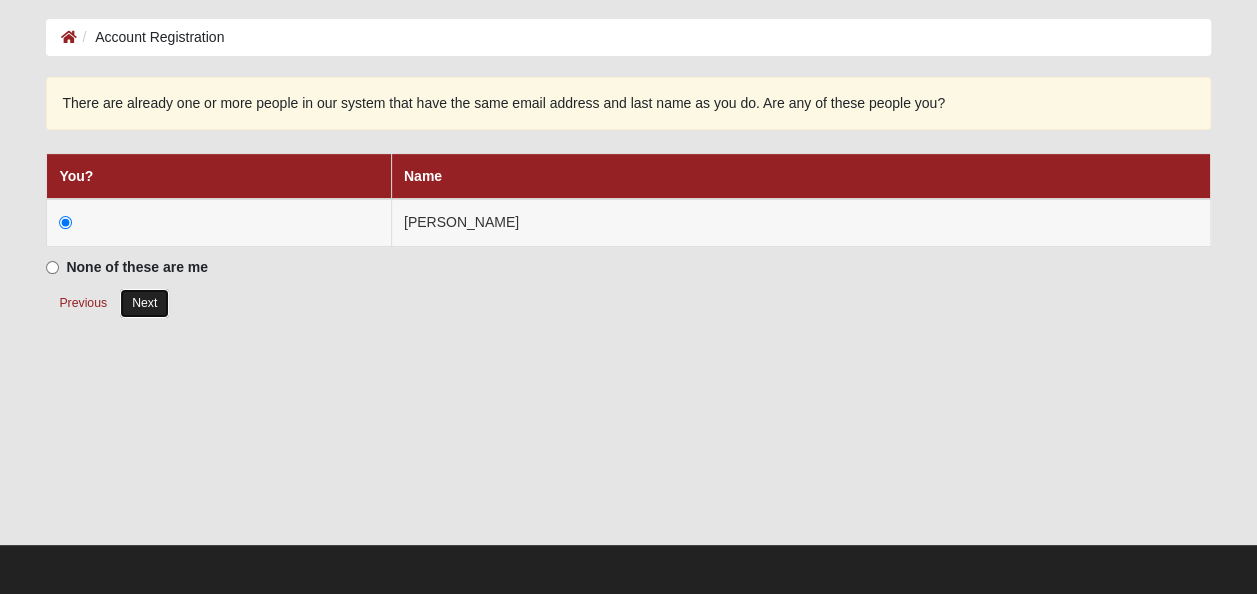 click on "Next" at bounding box center [144, 303] 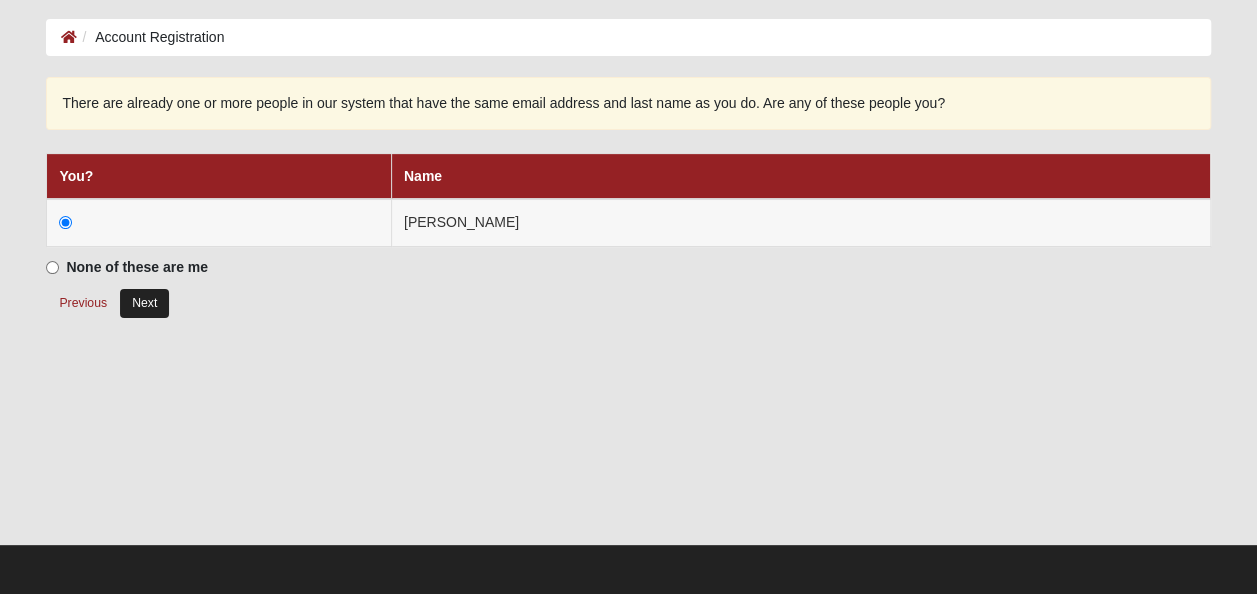 radio on "true" 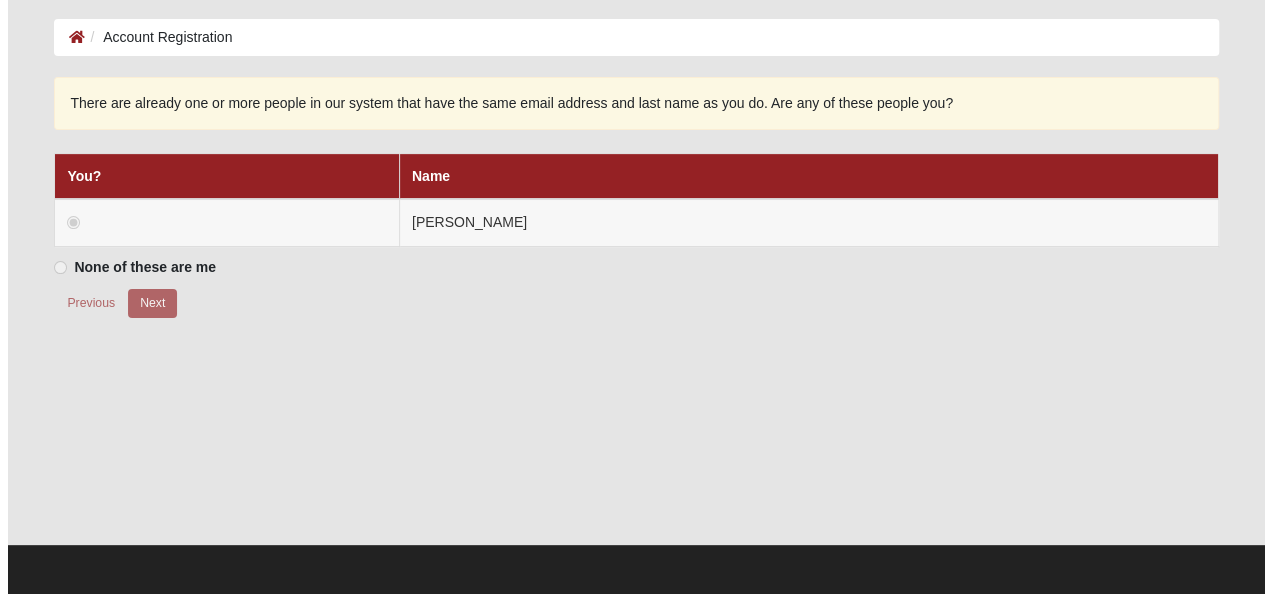 scroll, scrollTop: 0, scrollLeft: 0, axis: both 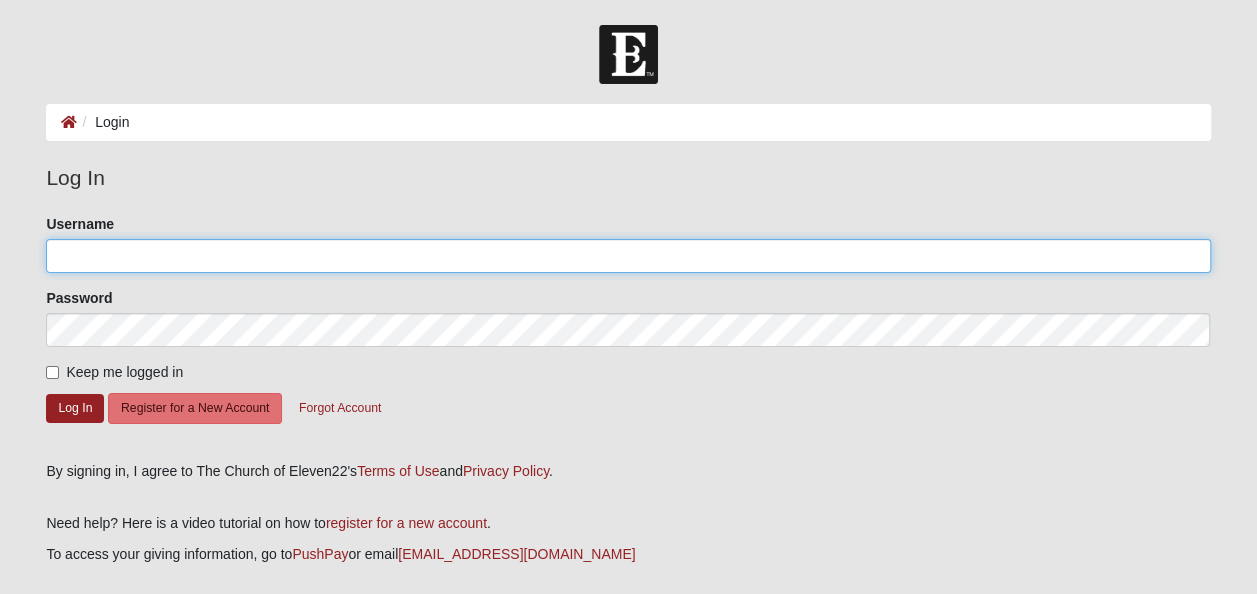 click on "Username" 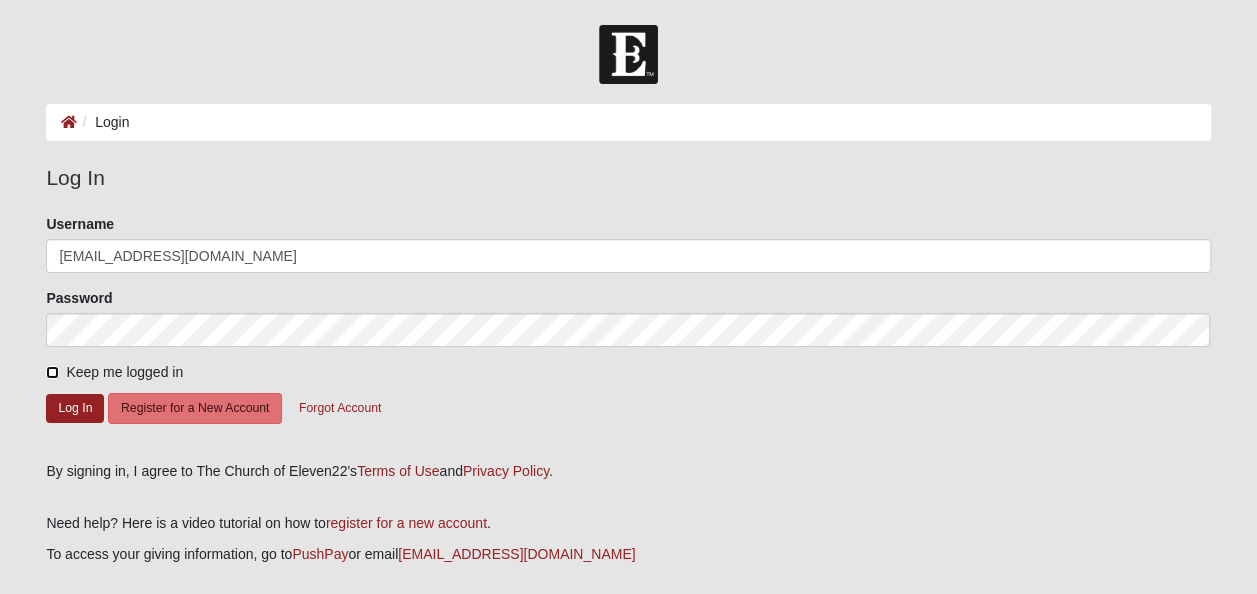 click on "Keep me logged in" at bounding box center [52, 372] 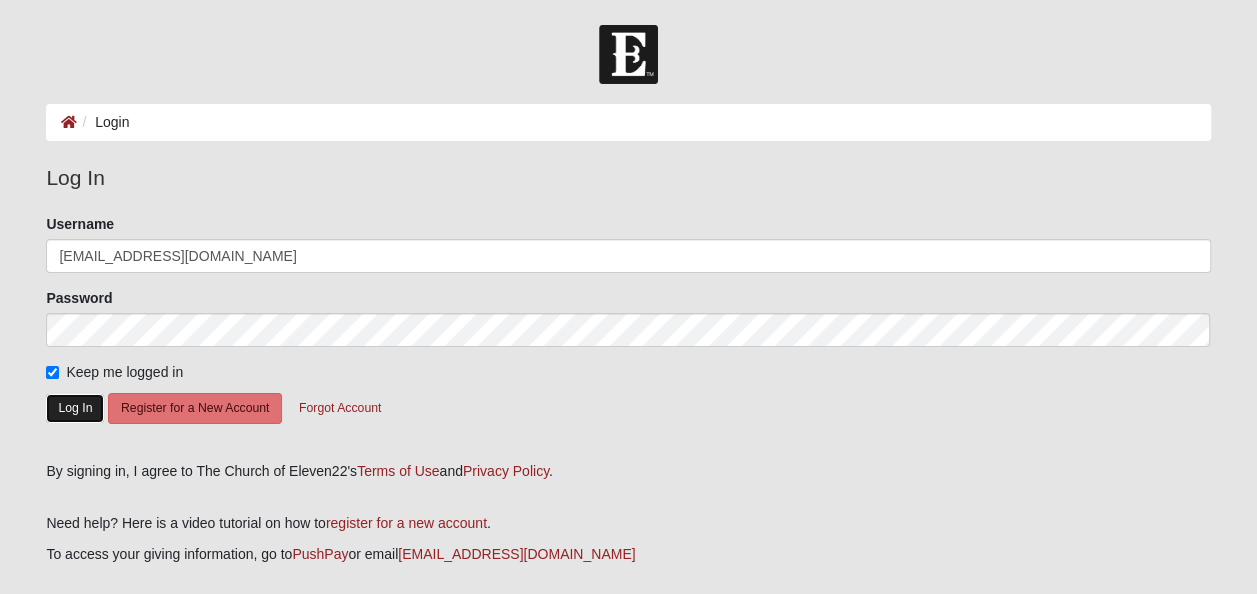 click on "Log In" 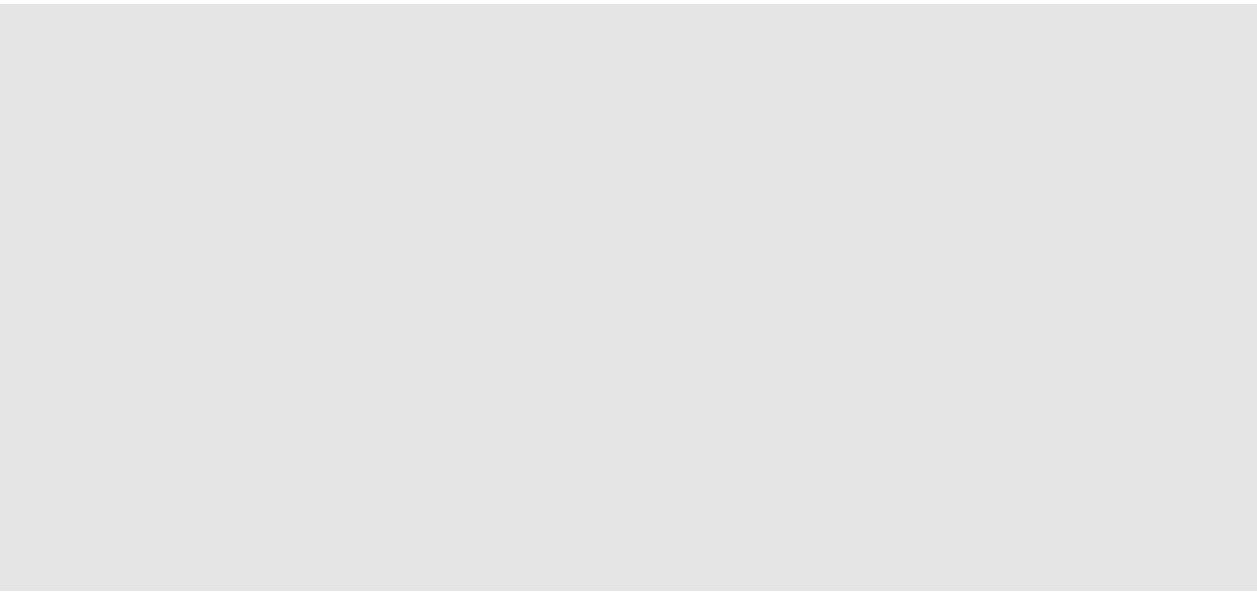 scroll, scrollTop: 0, scrollLeft: 0, axis: both 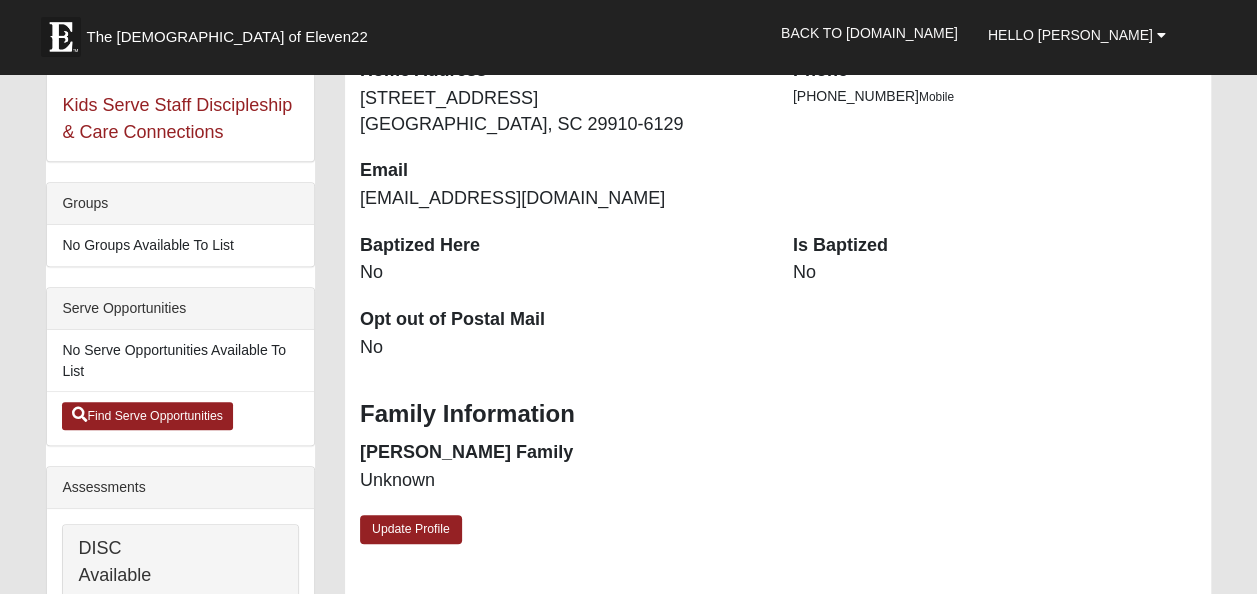 click on "No" at bounding box center [994, 273] 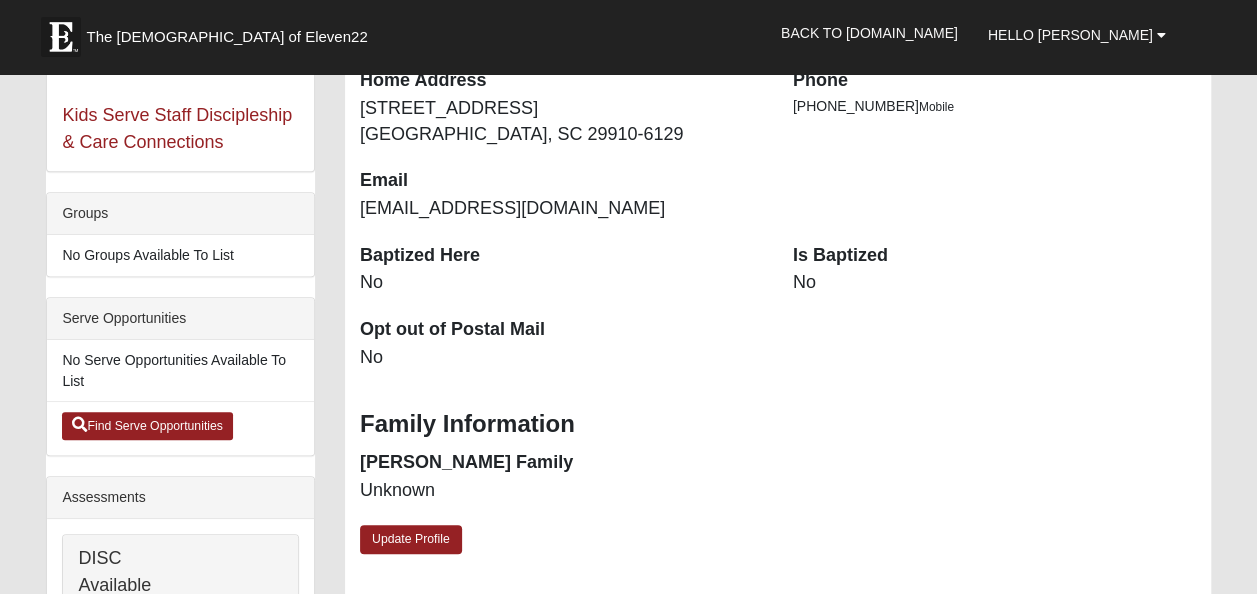 scroll, scrollTop: 397, scrollLeft: 0, axis: vertical 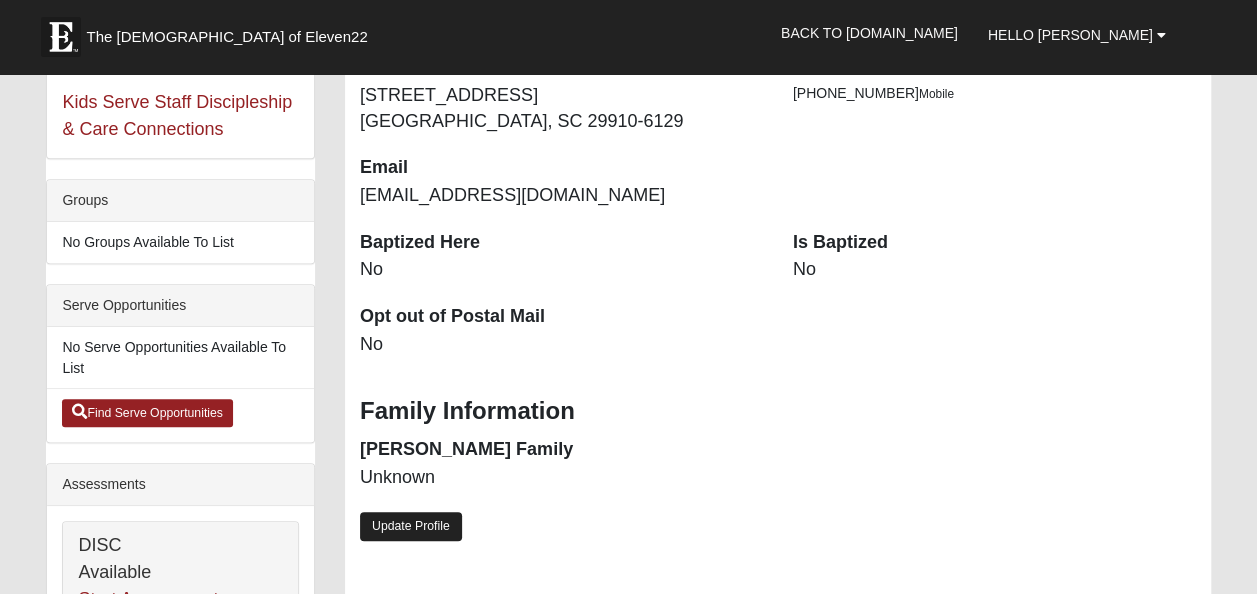 click on "Update Profile" at bounding box center [411, 526] 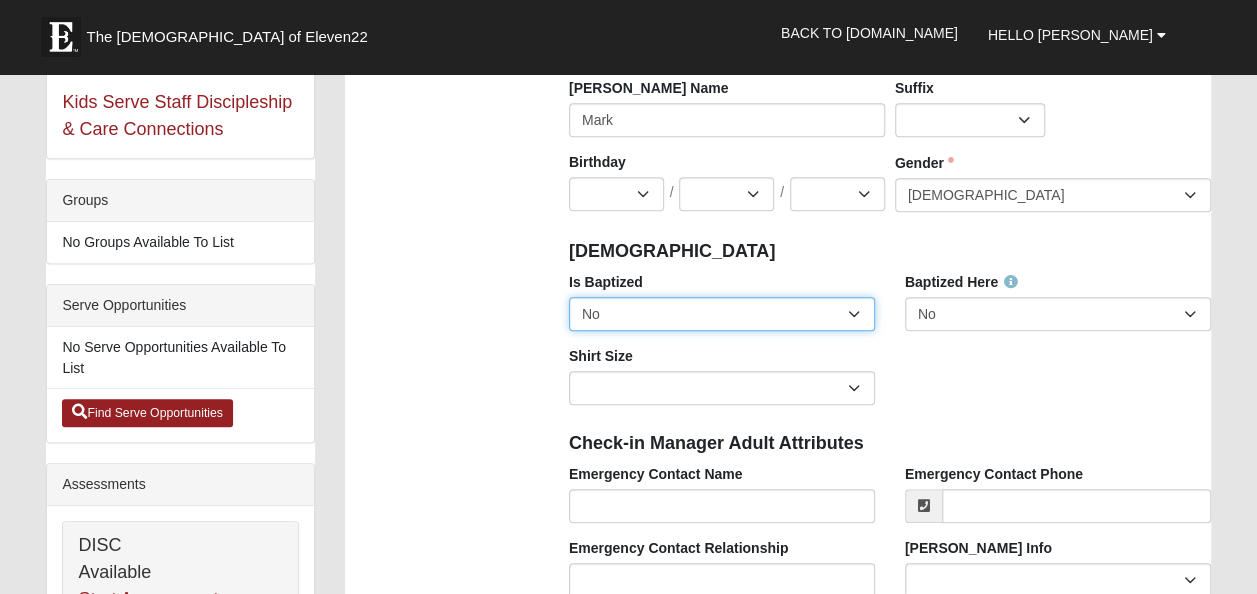 click on "No
Yes" at bounding box center (722, 314) 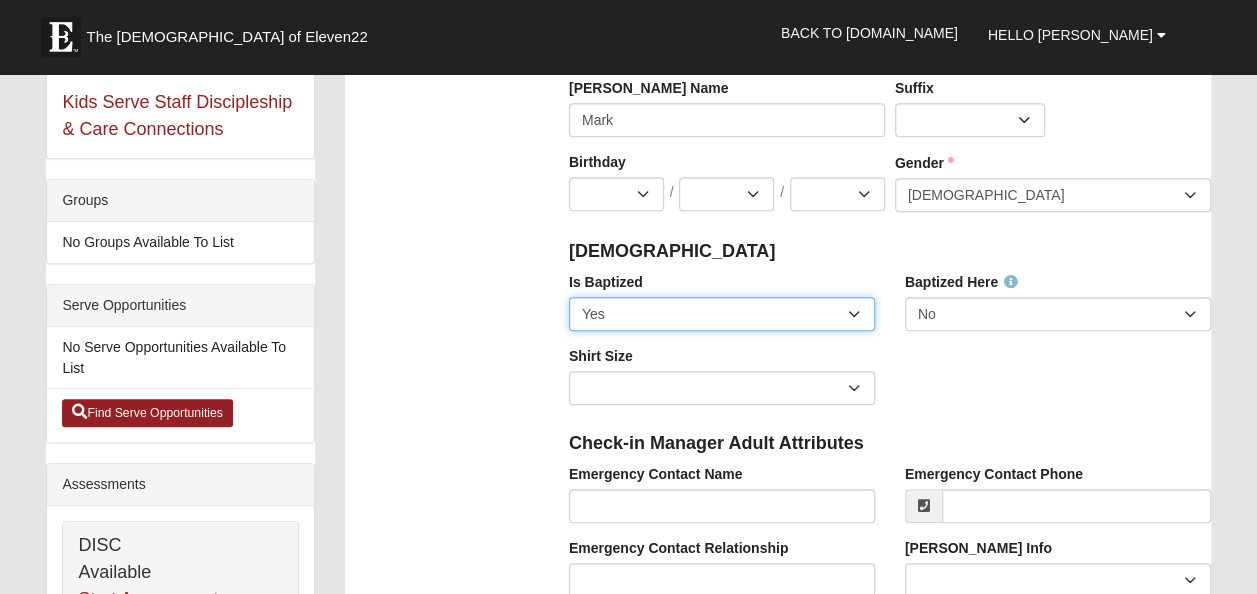 click on "No
Yes" at bounding box center (722, 314) 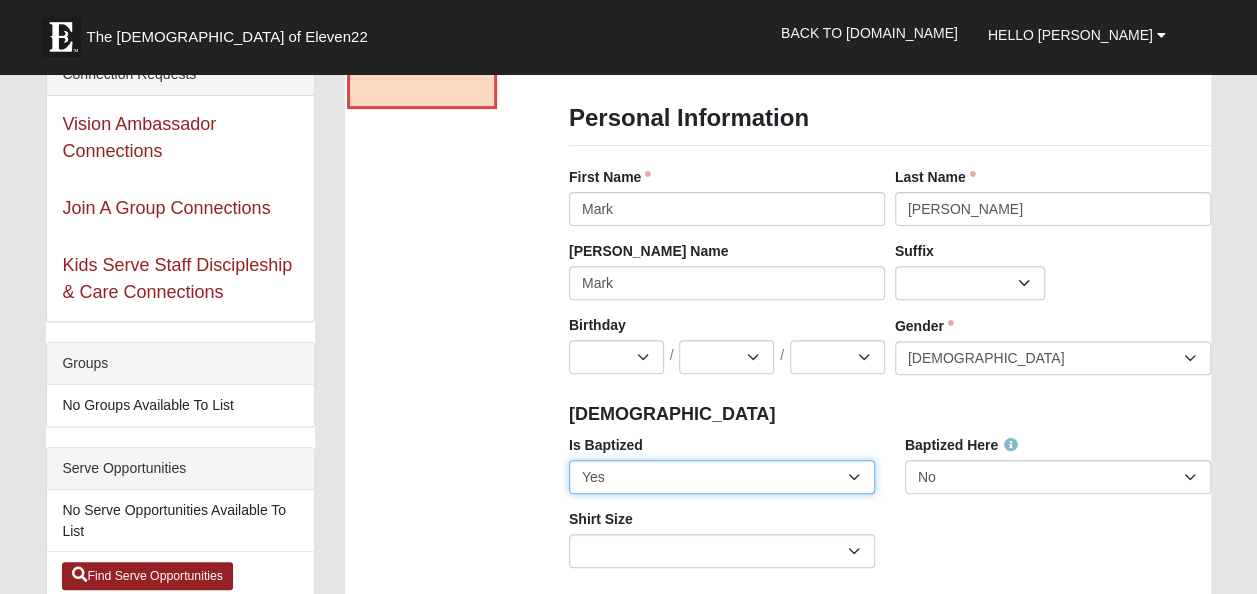 scroll, scrollTop: 212, scrollLeft: 0, axis: vertical 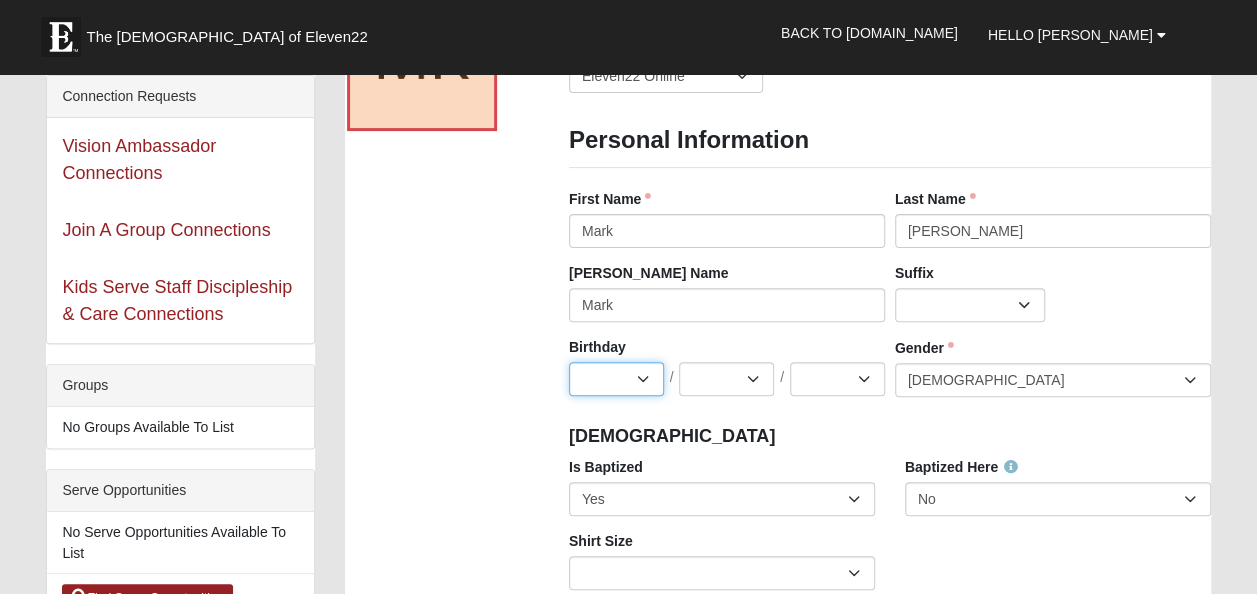 click on "Jan
Feb
Mar
Apr
May
Jun
[DATE]
Aug
Sep
Oct
Nov
Dec" at bounding box center (616, 379) 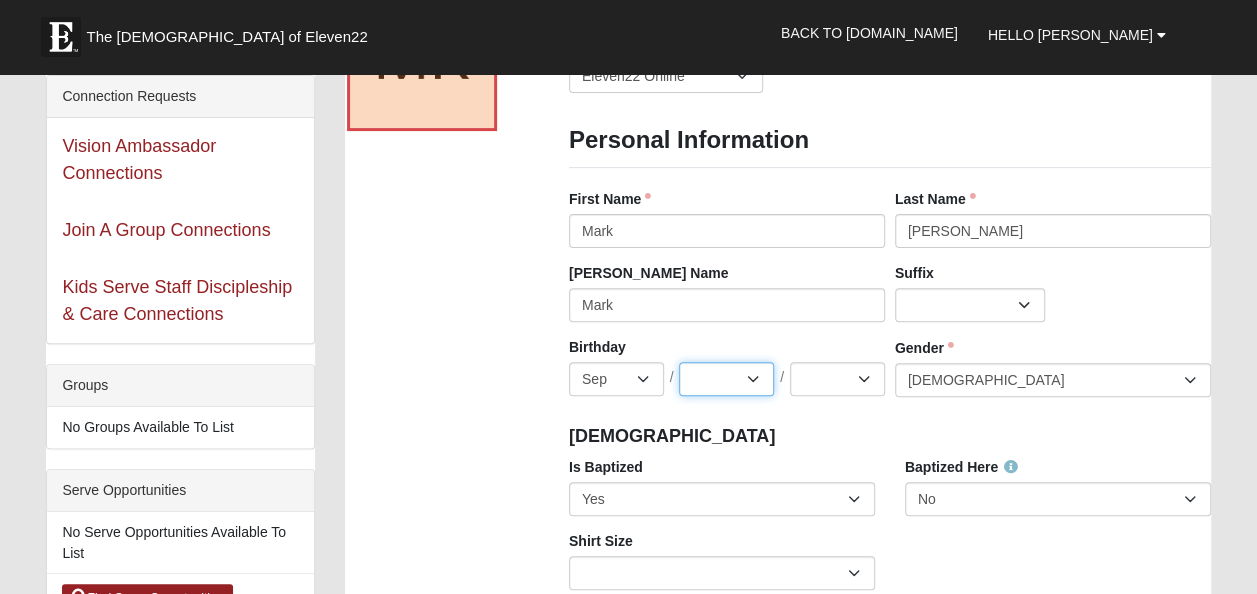 click on "1
2
3
4
5
6
7
8
9
10
11
12
13
14
15
16
17
18
19
20
21
22
23
24
25
26
27
28
29
30
31" at bounding box center [726, 379] 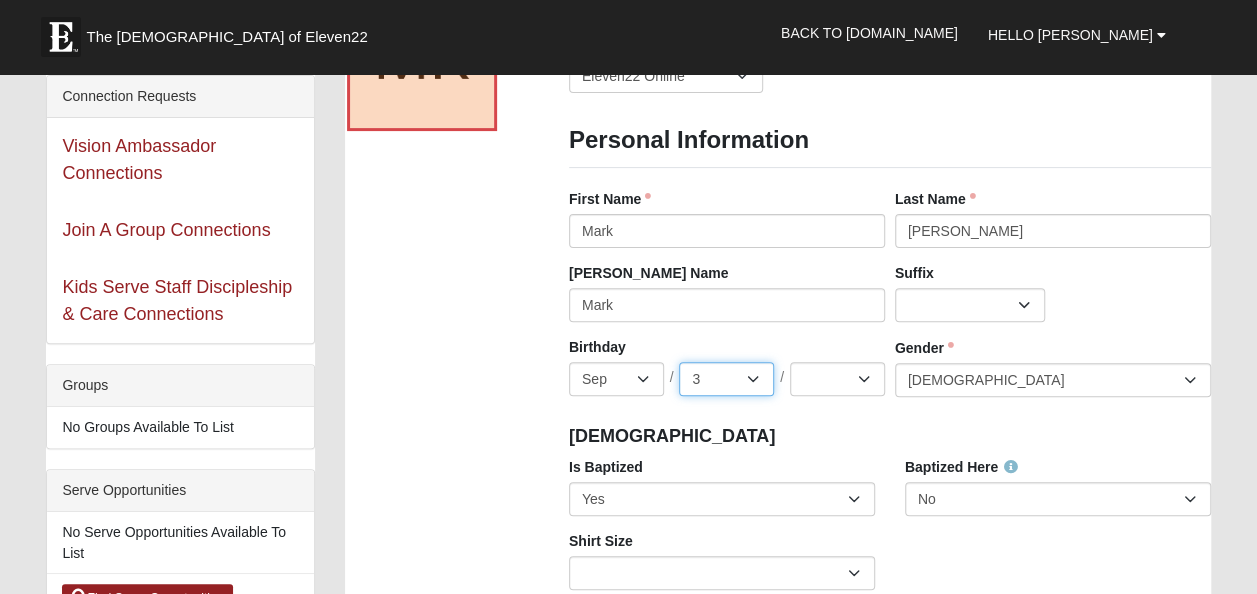 click on "1
2
3
4
5
6
7
8
9
10
11
12
13
14
15
16
17
18
19
20
21
22
23
24
25
26
27
28
29
30
31" at bounding box center [726, 379] 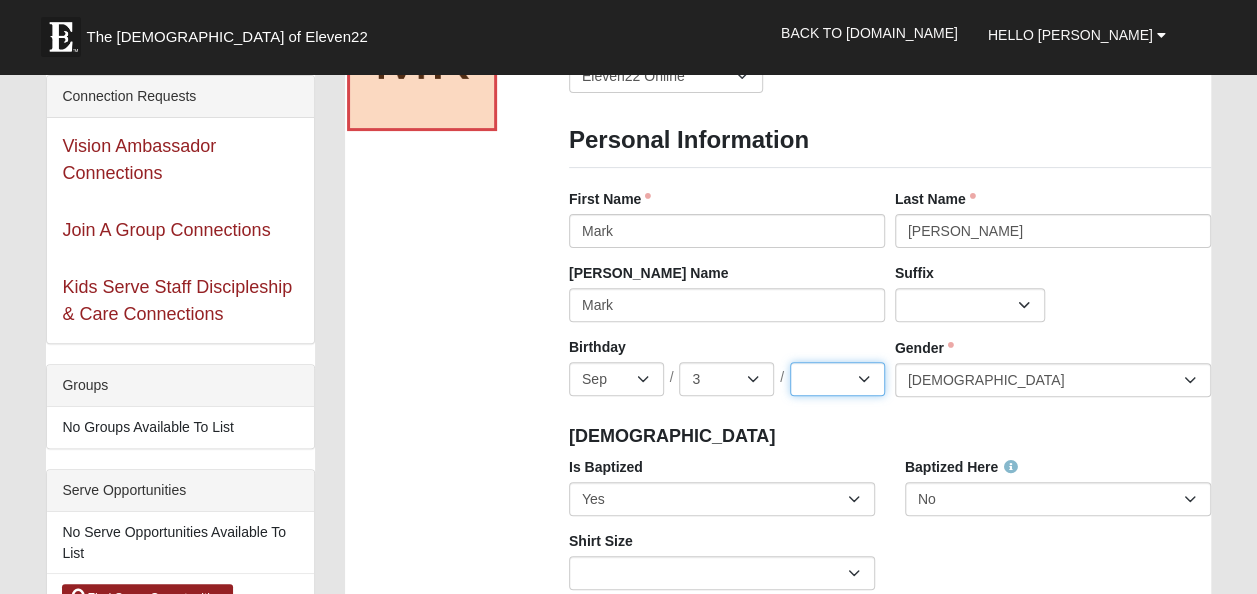 click on "2025
2024
2023
2022
2021
2020
2019
2018
2017
2016
2015
2014
2013
2012
2011
2010
2009
2008
2007
2006
2005
2004
2003
2002
2001
2000
1999
1998
1997
1996
1995
1994
1993
1992
1991
1990
1989
1988
1987
1986
1985
1984
1983
1982
1981
1980
1979
1978
1977
1976
1975
1974
1973
1972
1971
1970
1969
1968
1967
1966
1965
1964
1963
1962
1961
1960
1959
1958
1957
1956
1955
1954
1953
1952
1951
1950
1949
1948
1947
1946
1945
1944
1943
1942" at bounding box center [837, 379] 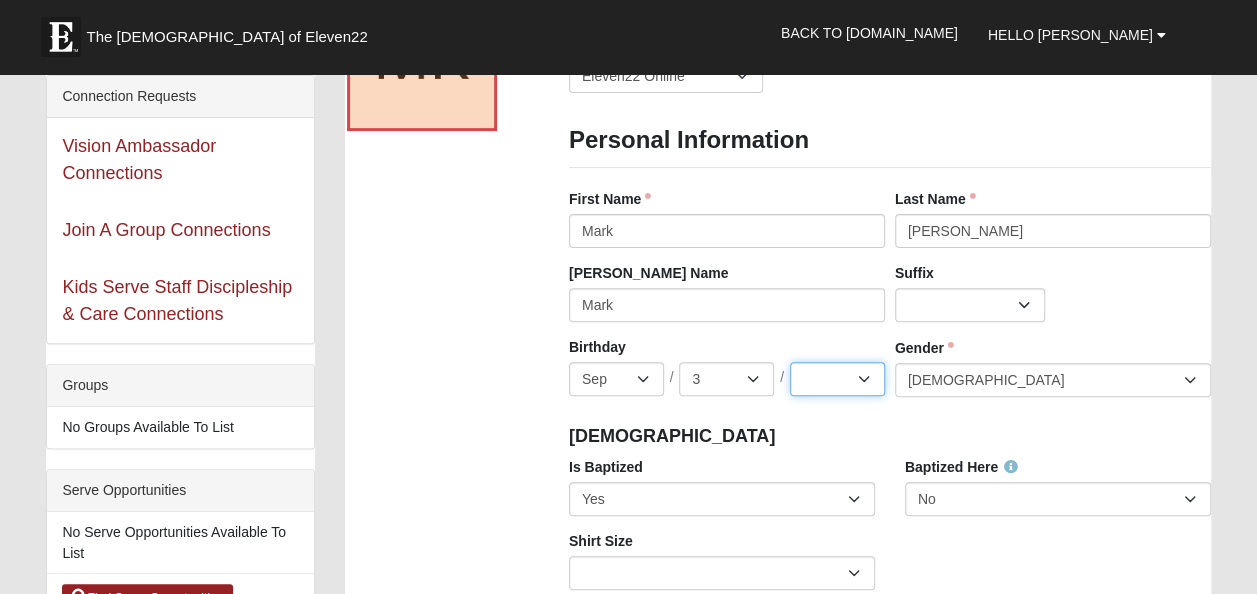 select on "1957" 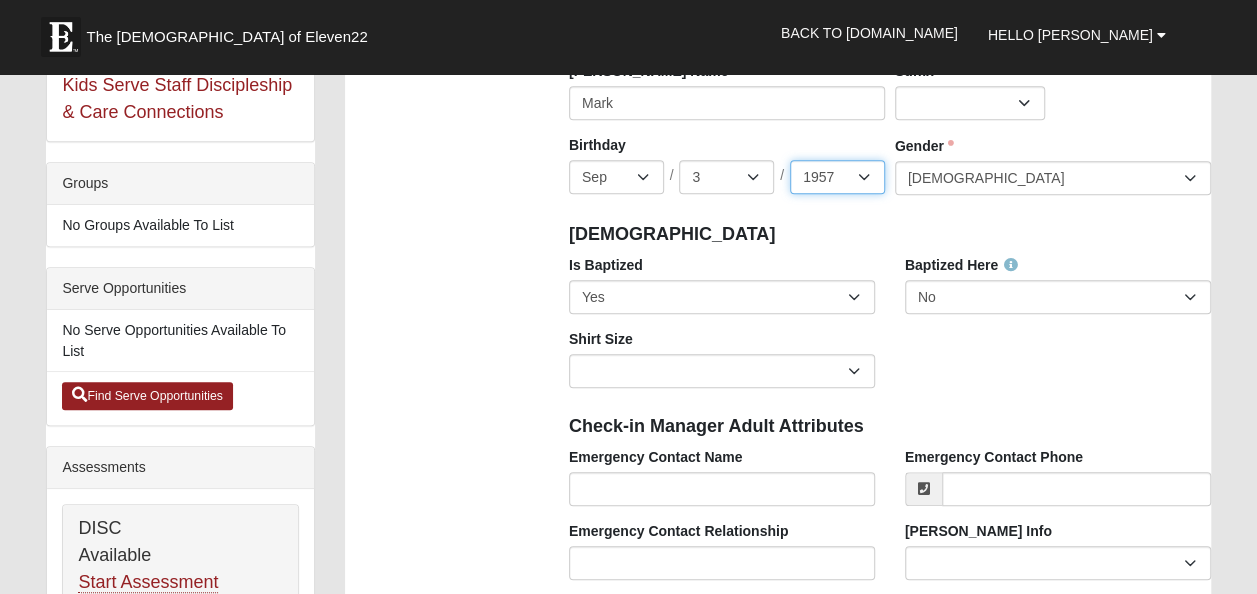 scroll, scrollTop: 485, scrollLeft: 0, axis: vertical 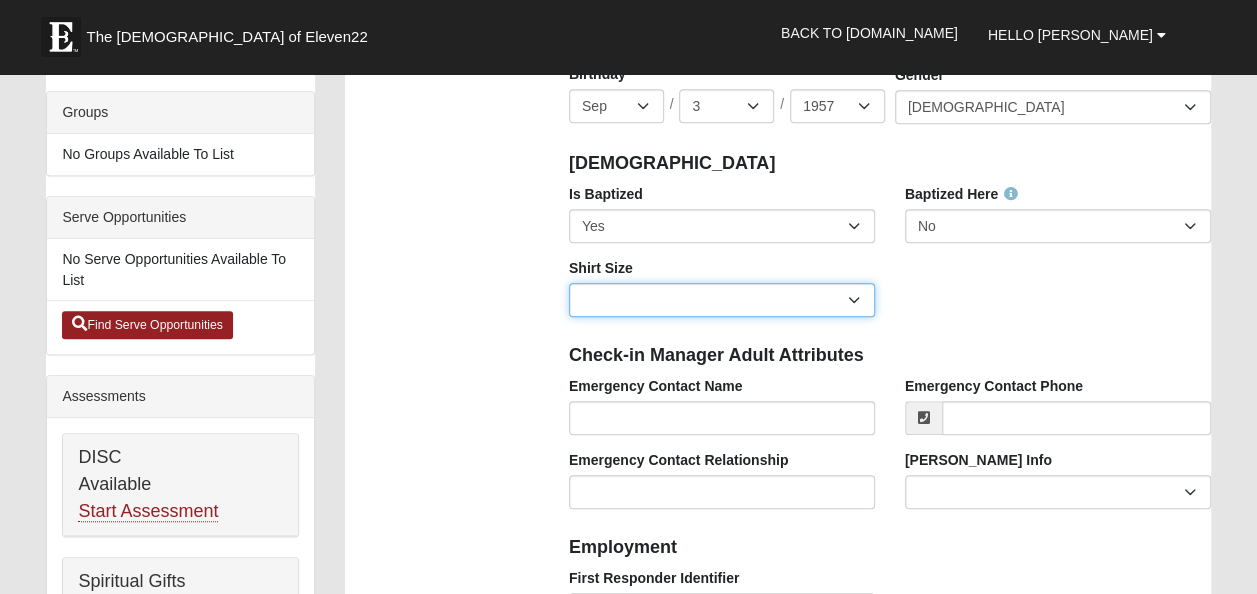 click on "Adult Small
Adult Medium
Adult Large
Adult XL
Adult XXL
Adult 3XL
Adult 4XL
Youth Small
Youth Medium
Youth Large" at bounding box center (722, 300) 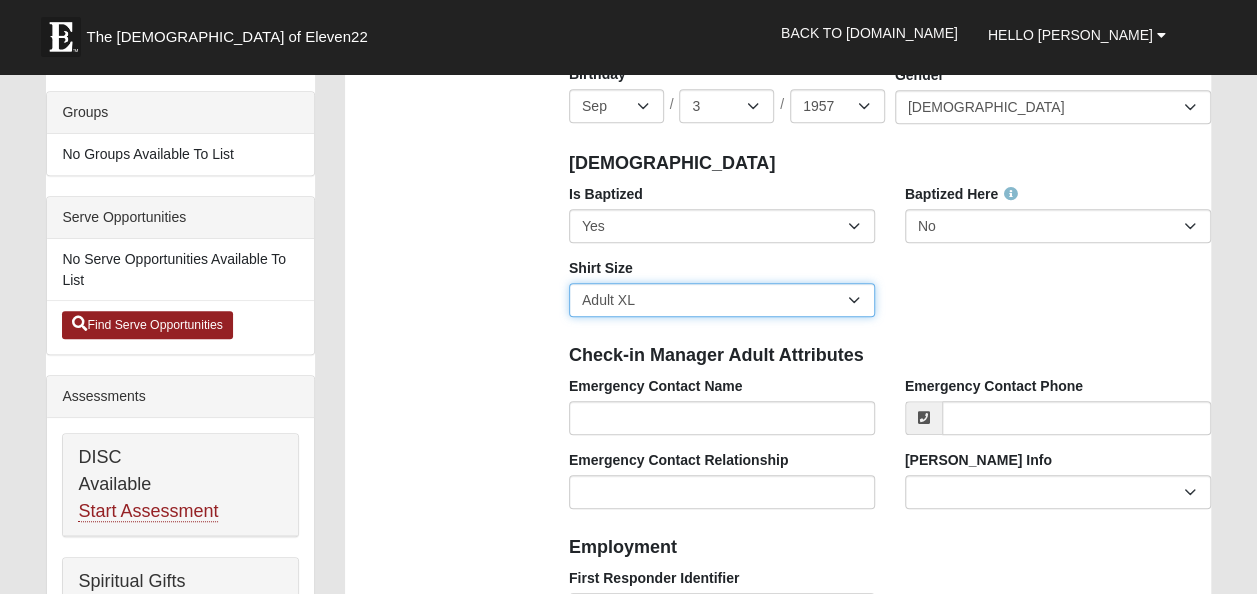 click on "Adult Small
Adult Medium
Adult Large
Adult XL
Adult XXL
Adult 3XL
Adult 4XL
Youth Small
Youth Medium
Youth Large" at bounding box center (722, 300) 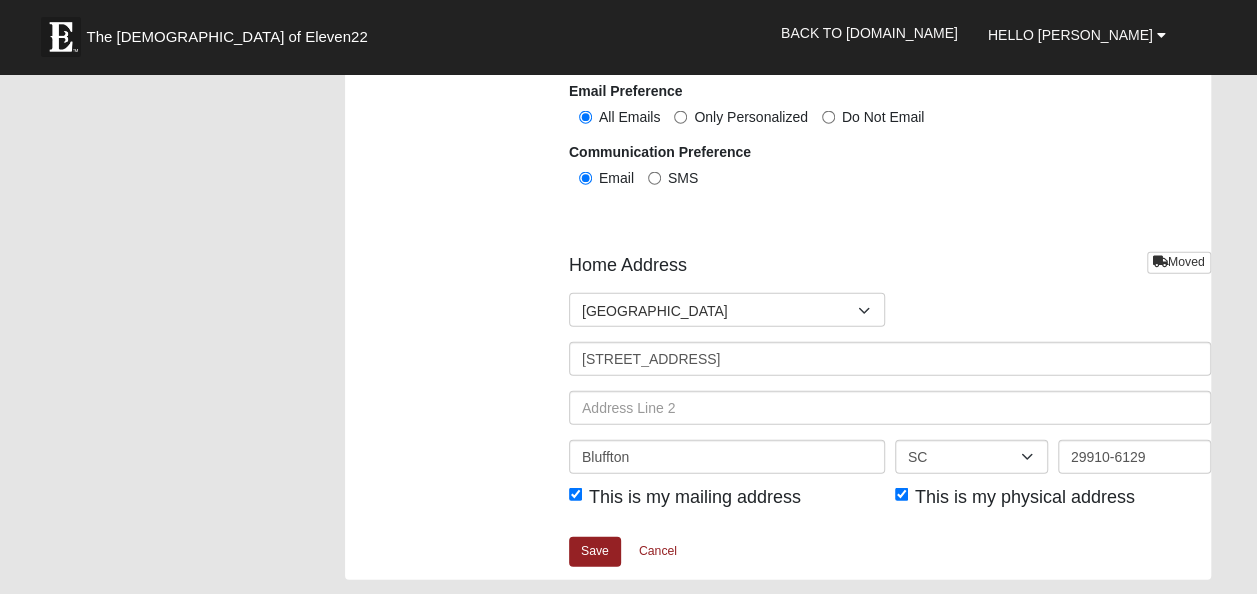 scroll, scrollTop: 2371, scrollLeft: 0, axis: vertical 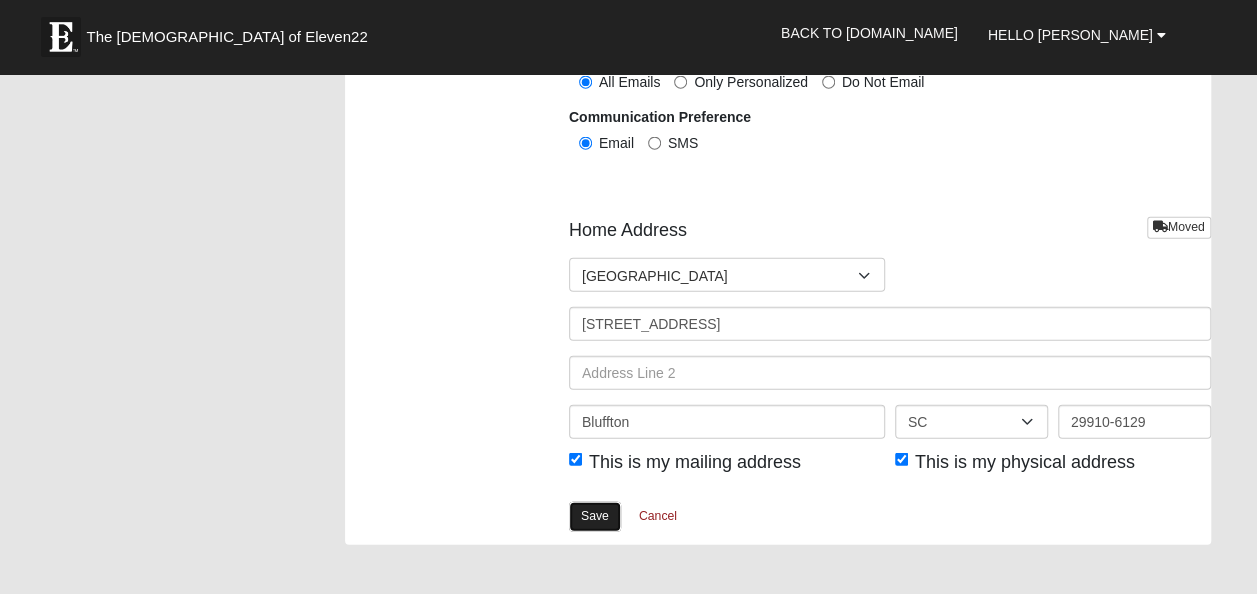 click on "Save" at bounding box center (595, 516) 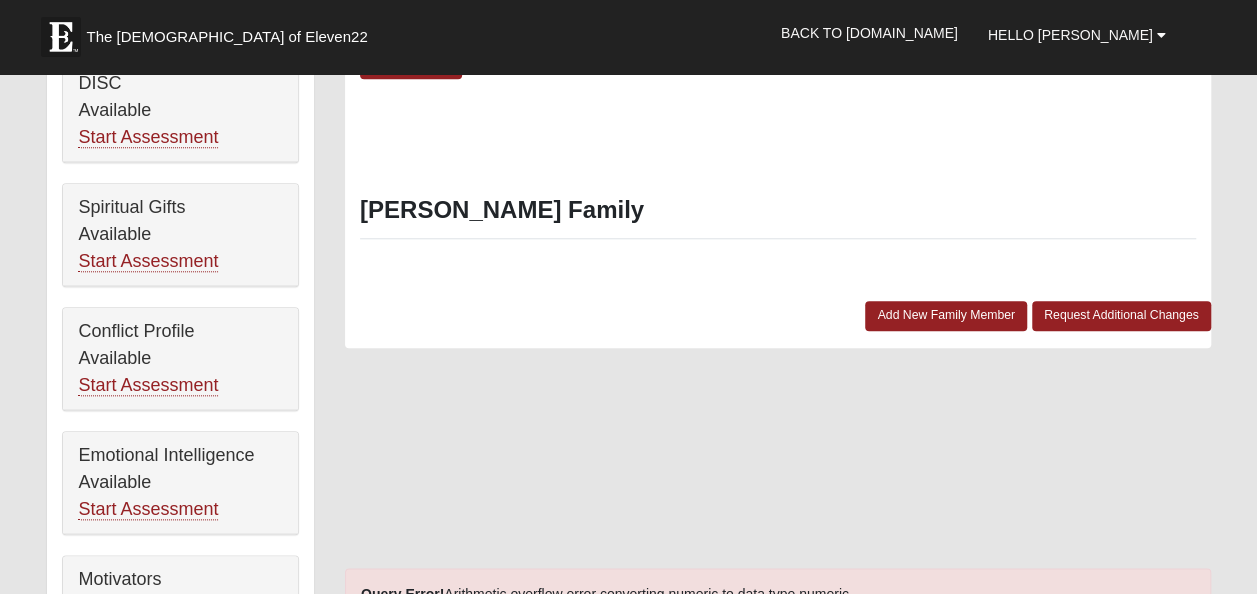 scroll, scrollTop: 856, scrollLeft: 0, axis: vertical 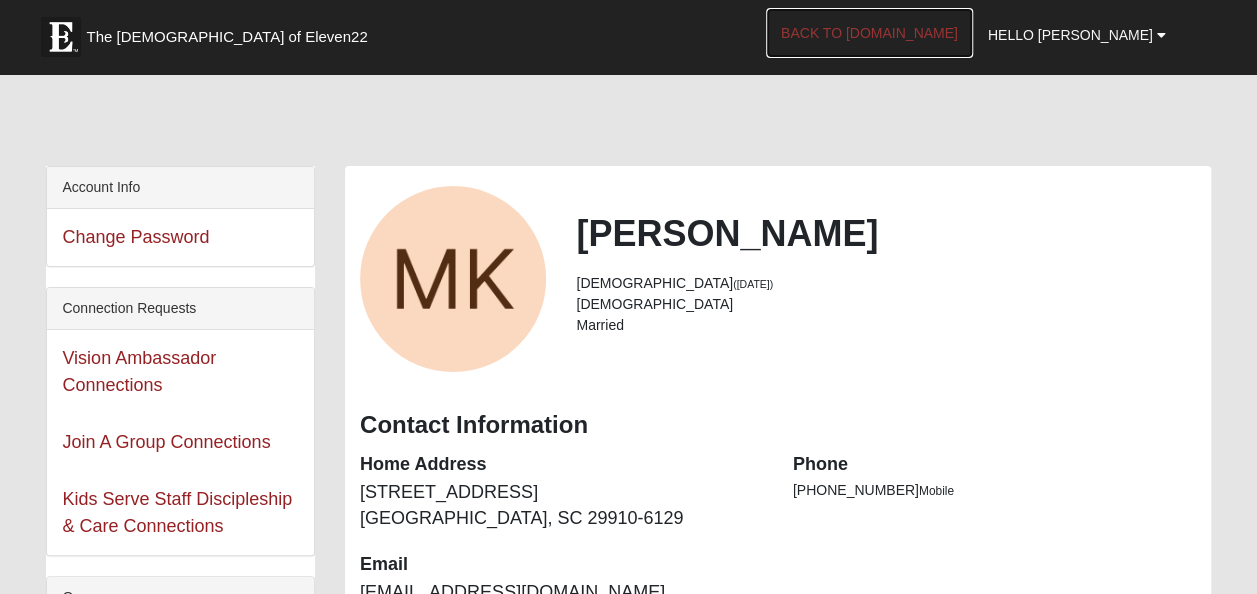 click on "Back to [DOMAIN_NAME]" at bounding box center [869, 33] 